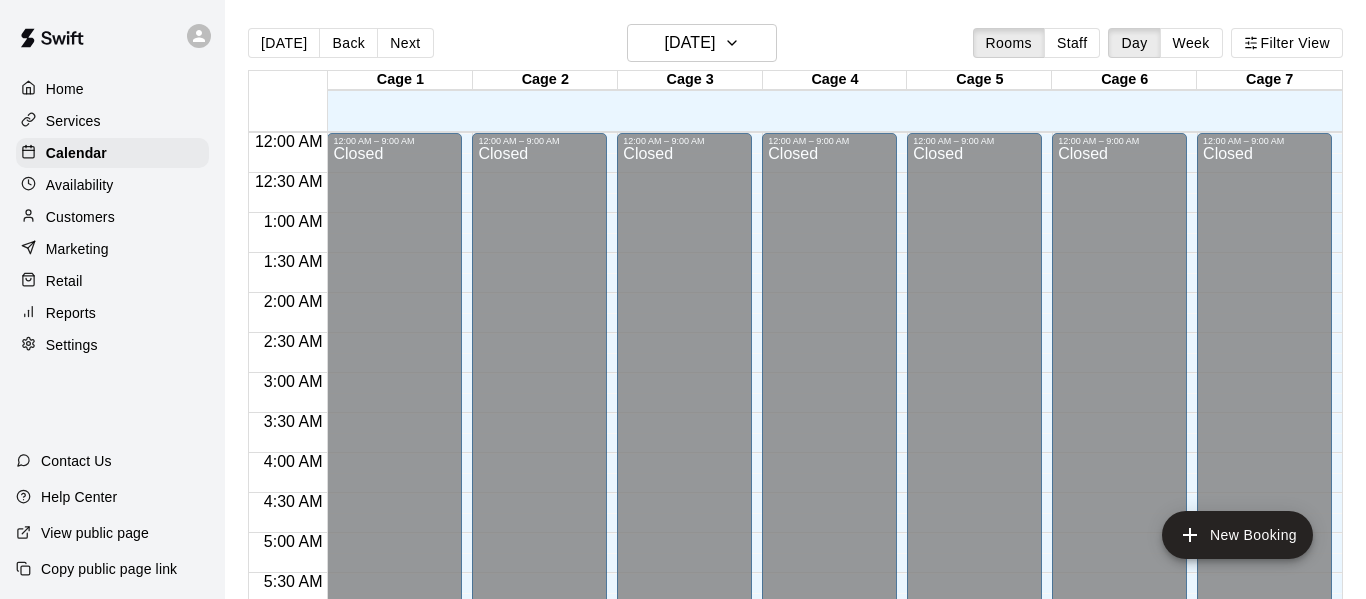 scroll, scrollTop: 0, scrollLeft: 0, axis: both 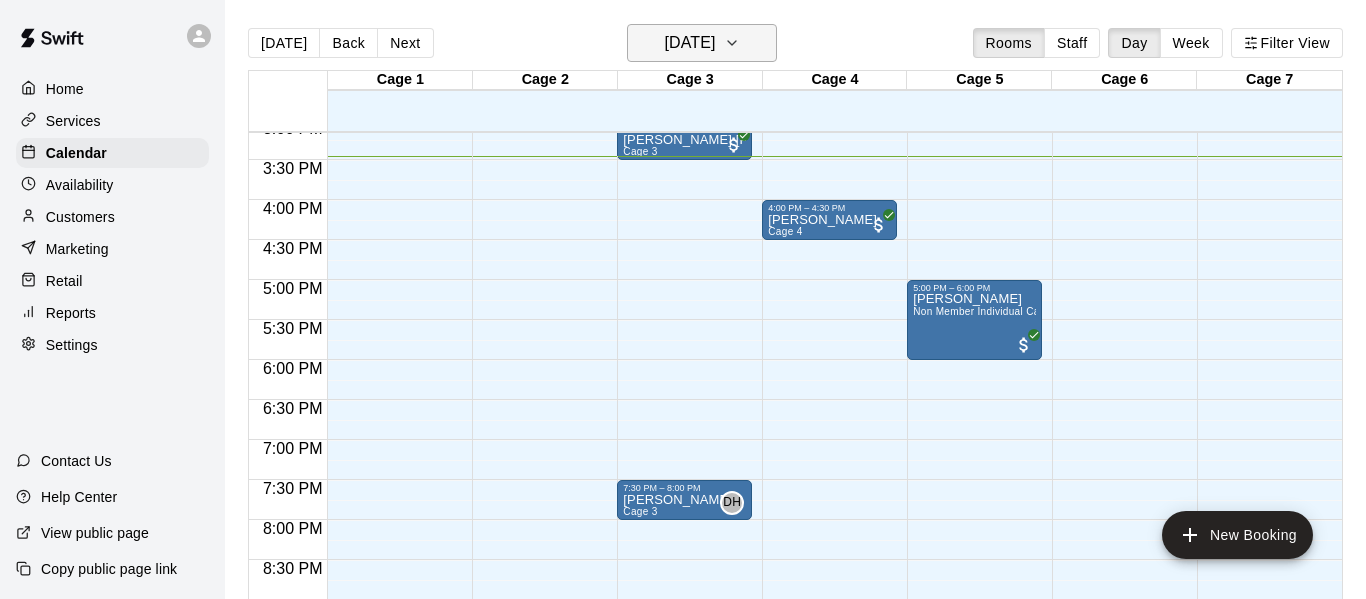 click on "[DATE]" at bounding box center [689, 43] 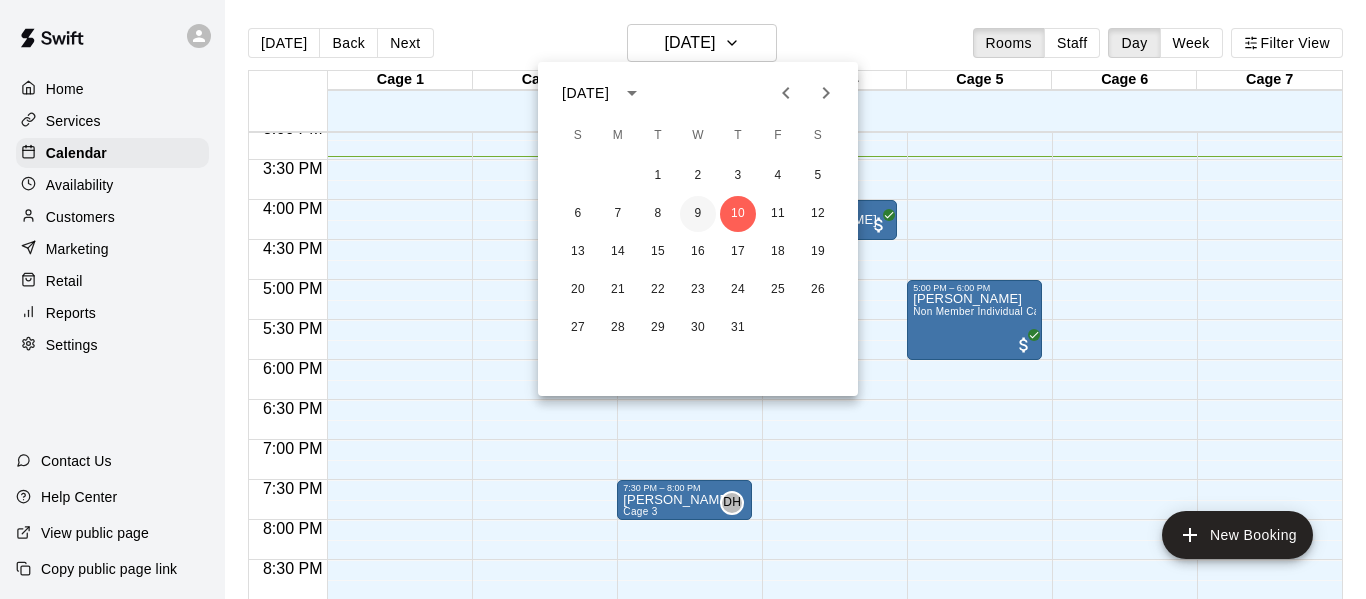 click on "9" at bounding box center (698, 214) 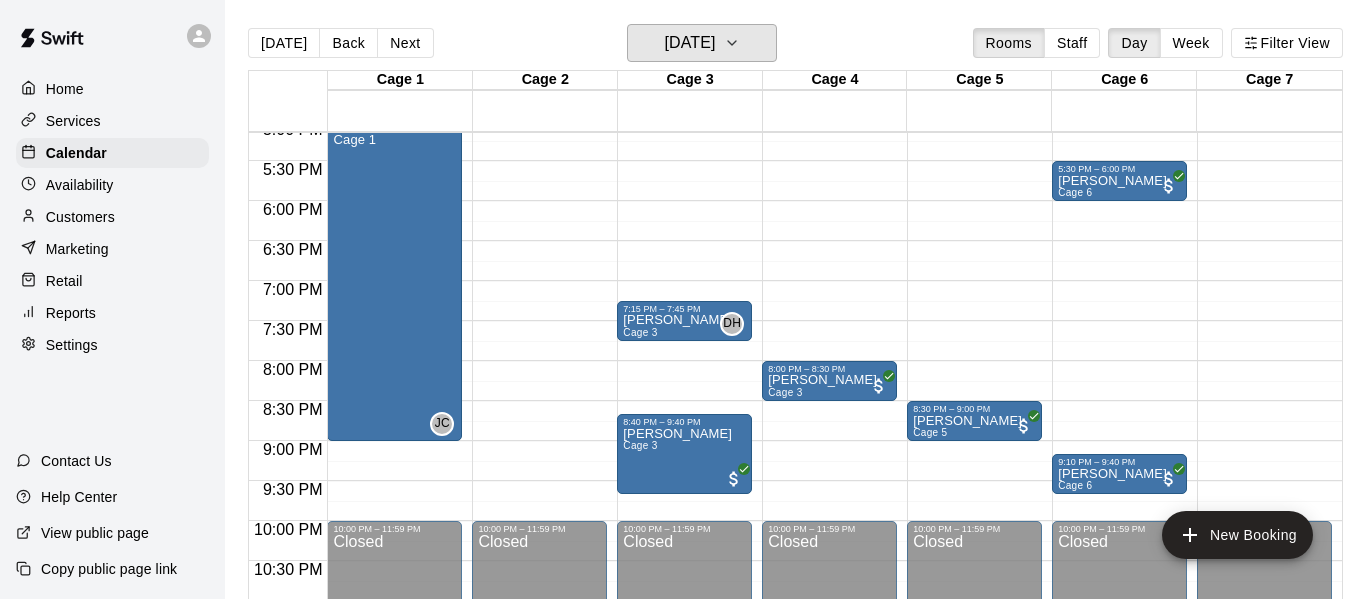 scroll, scrollTop: 1431, scrollLeft: 0, axis: vertical 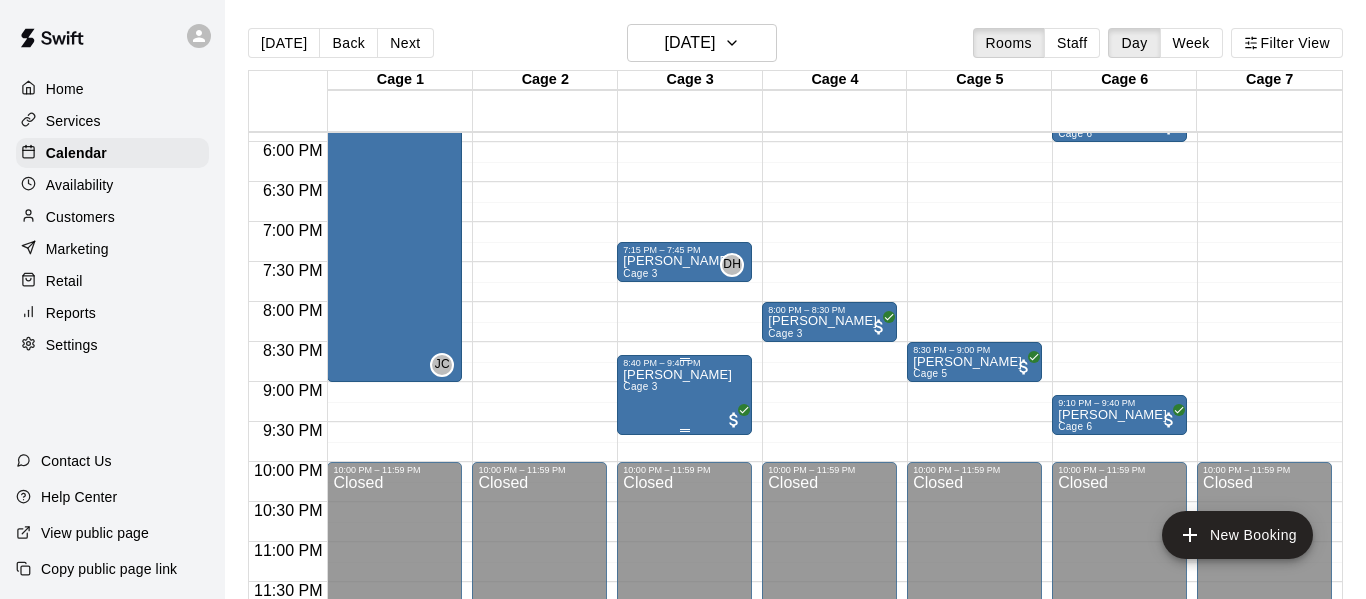 click on "Ej Veliz Cage 3" at bounding box center [684, 667] 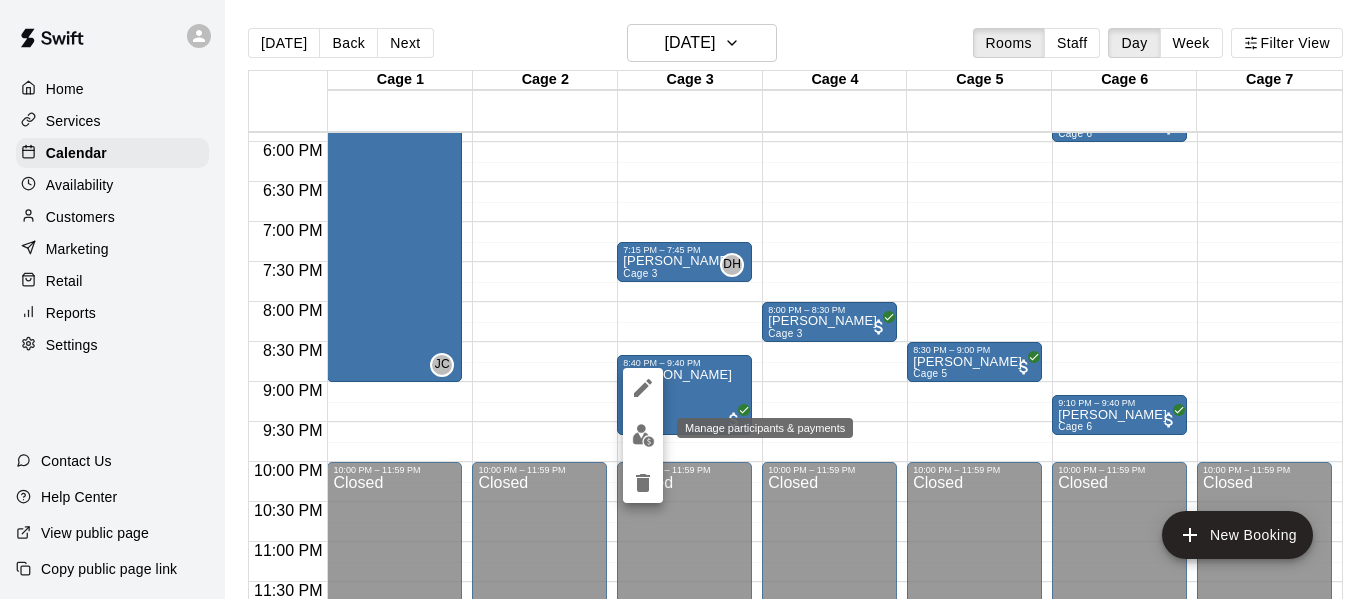 click at bounding box center [643, 435] 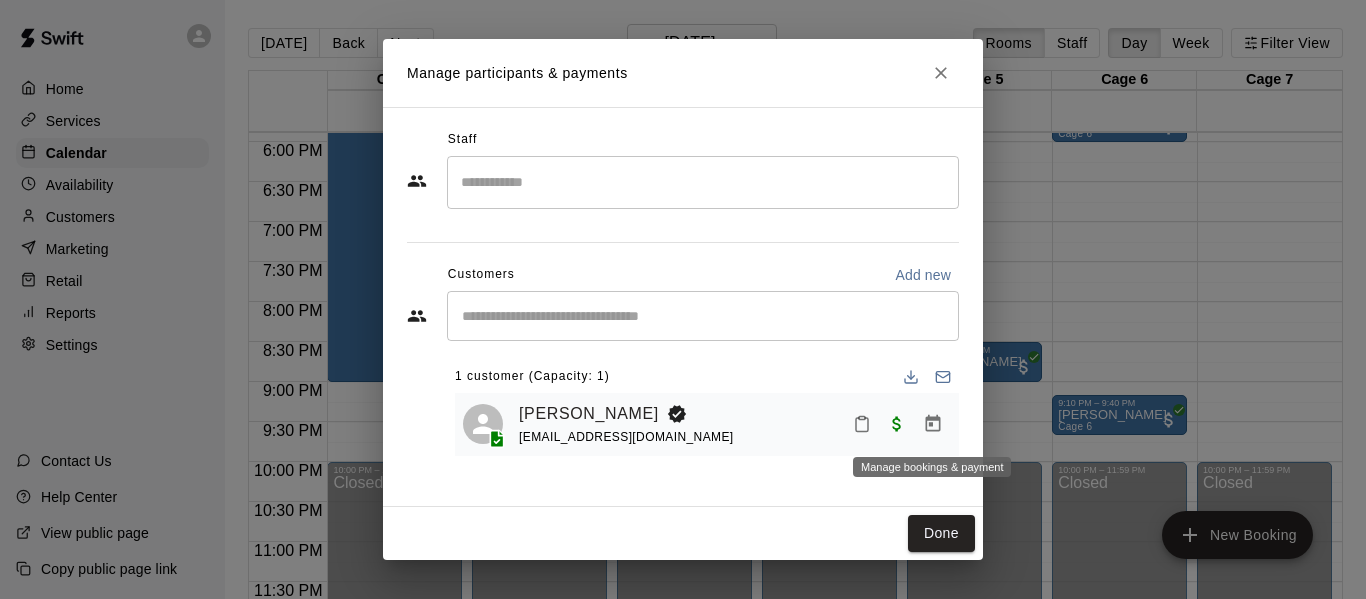 click 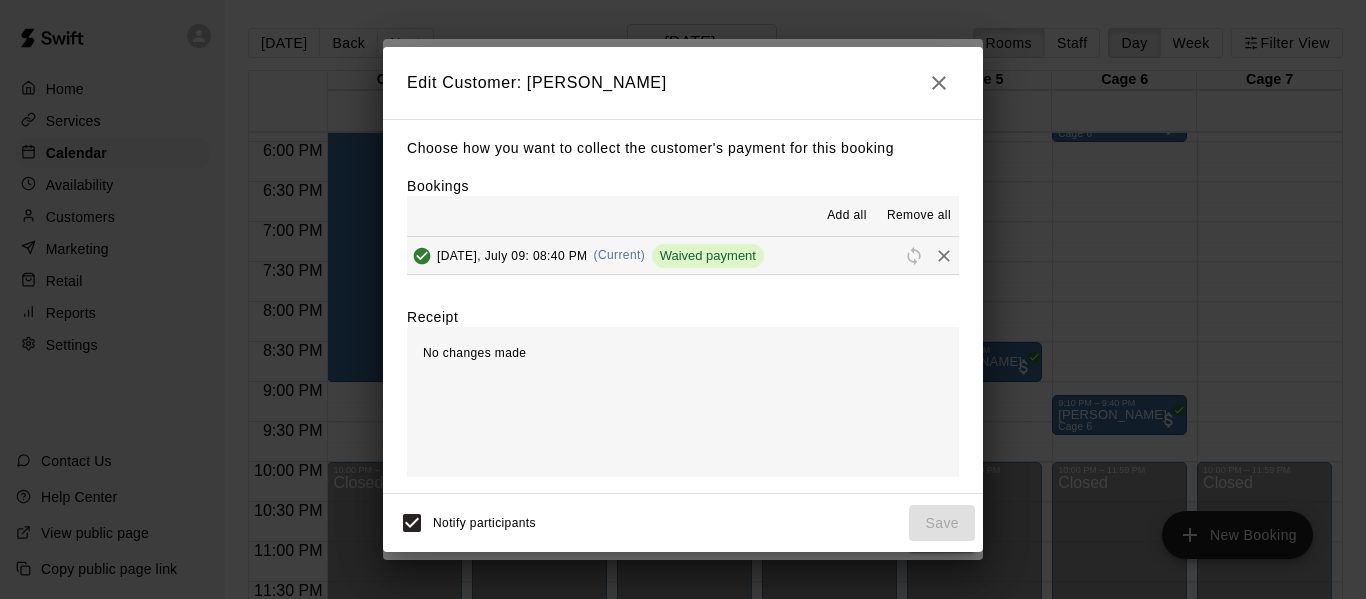 click on "Wednesday, July 09: 08:40 PM (Current) Waived payment" at bounding box center (585, 256) 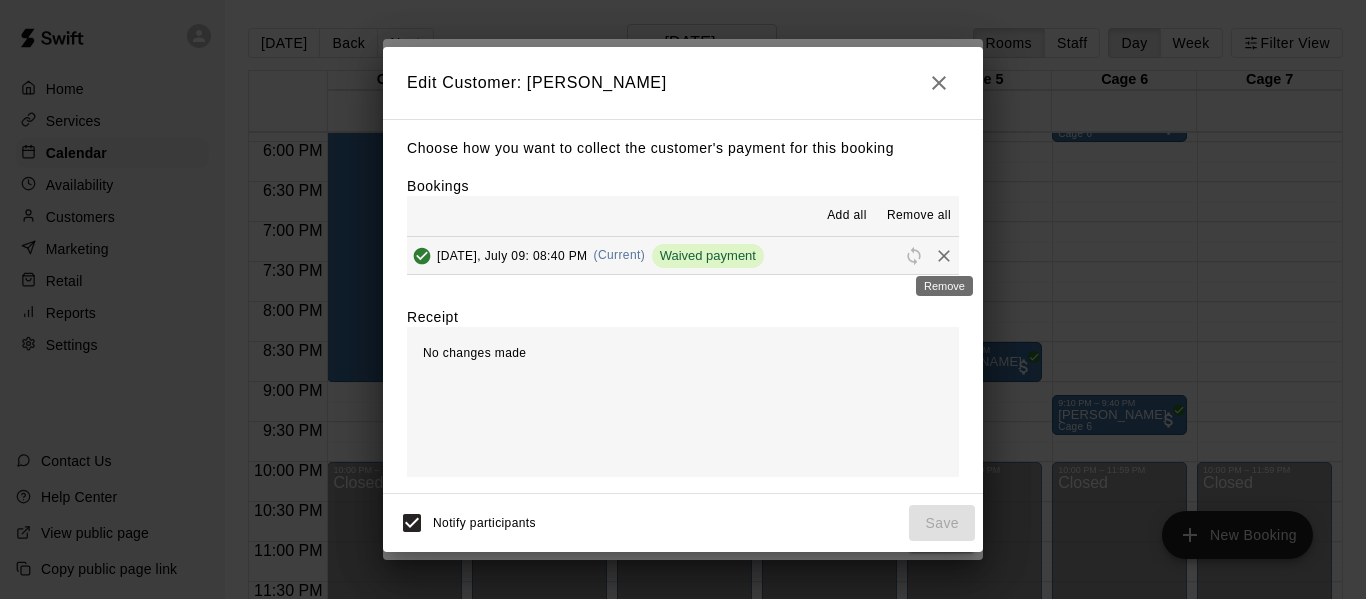 click 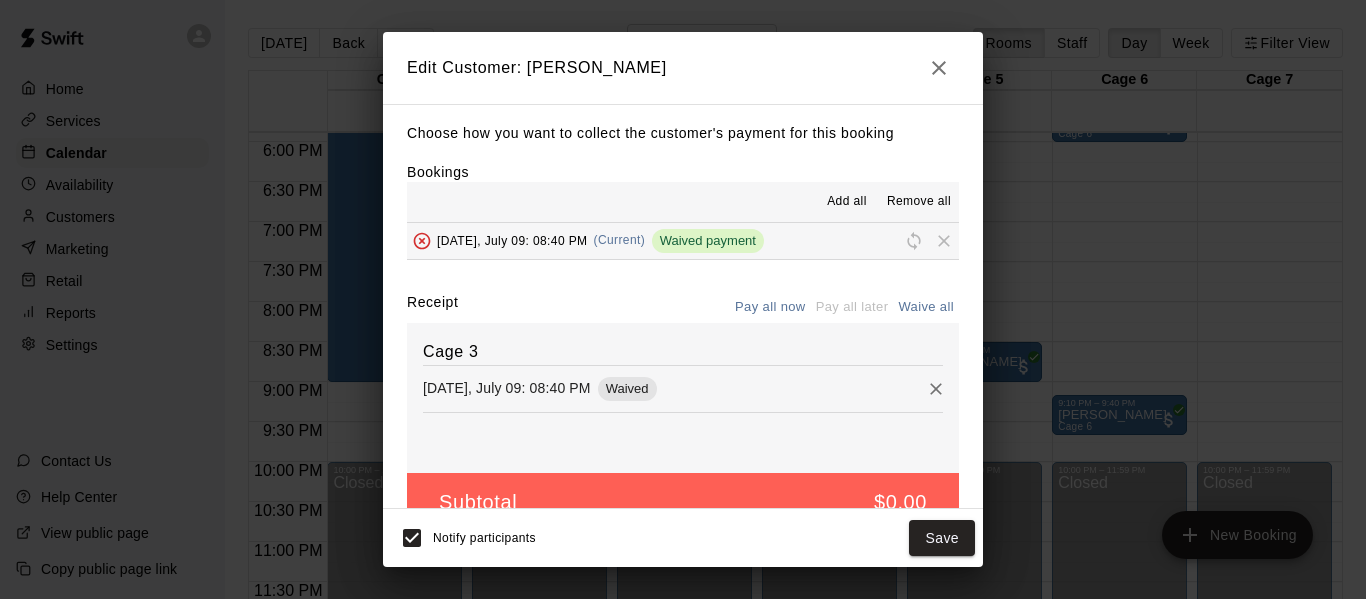 scroll, scrollTop: 40, scrollLeft: 0, axis: vertical 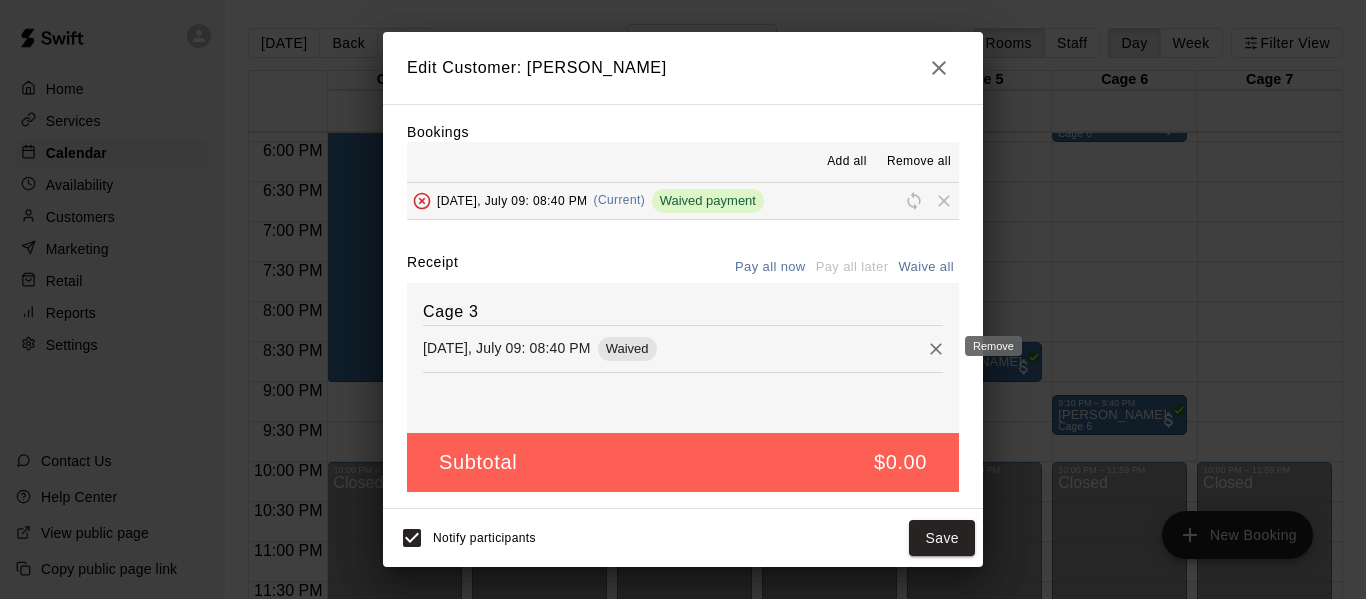 click 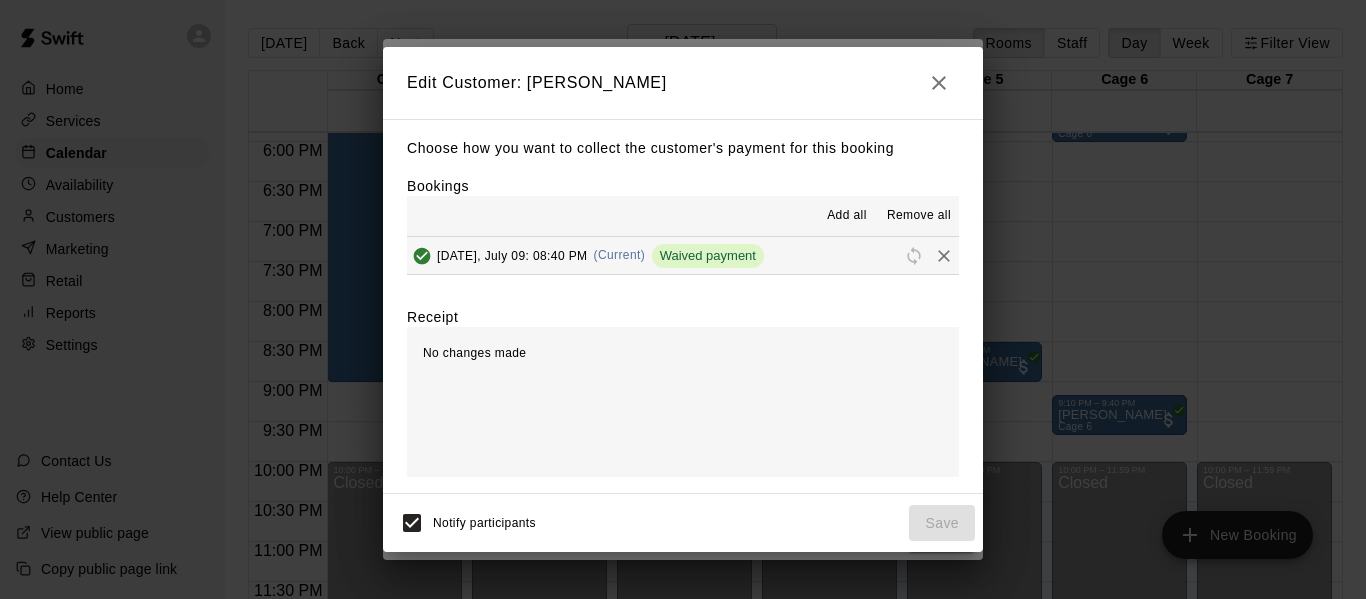 scroll, scrollTop: 0, scrollLeft: 0, axis: both 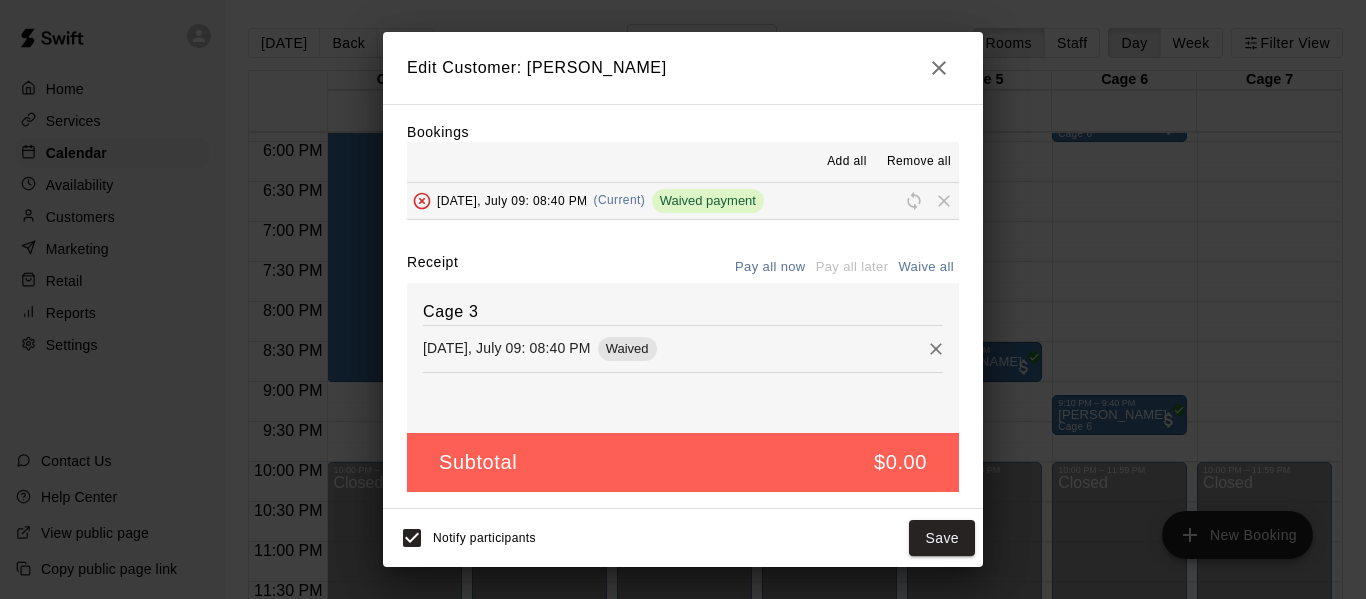 click on "Pay all now" at bounding box center [770, 267] 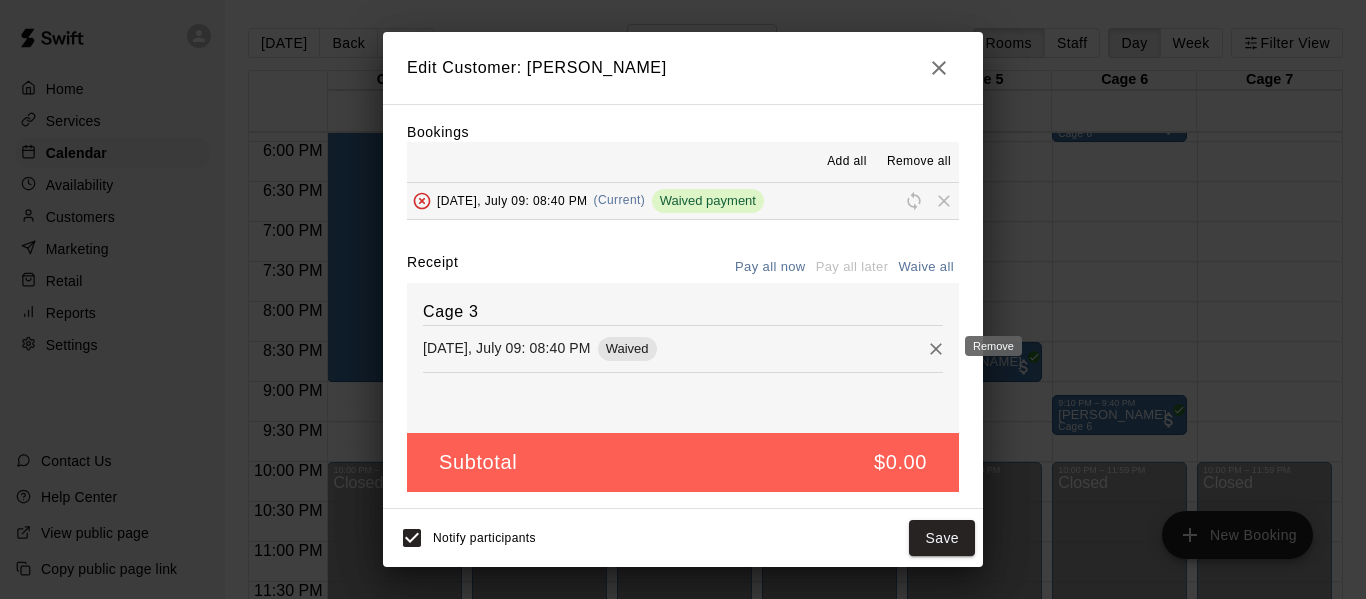 click 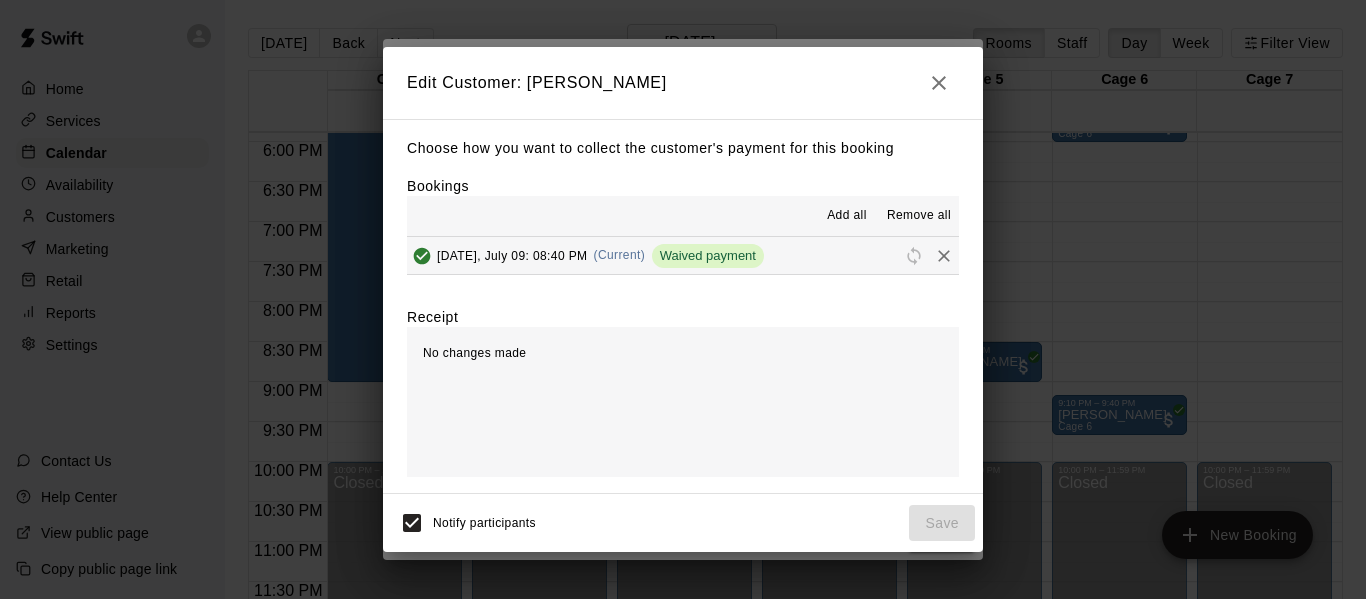 scroll, scrollTop: 0, scrollLeft: 0, axis: both 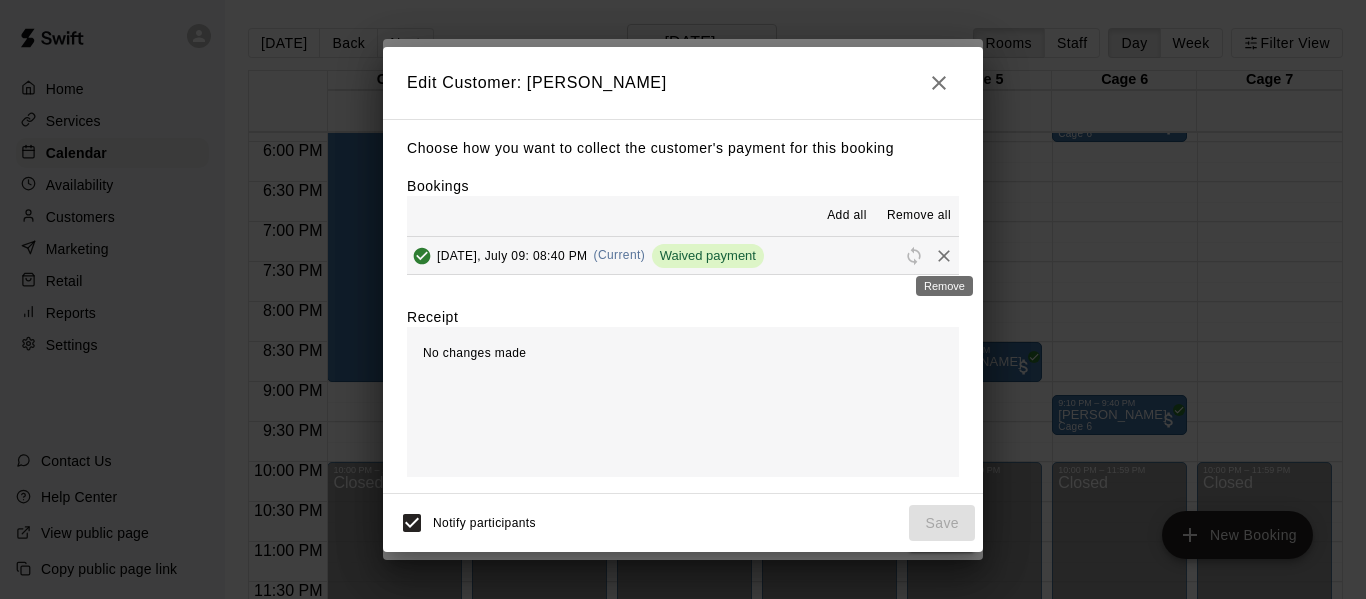click 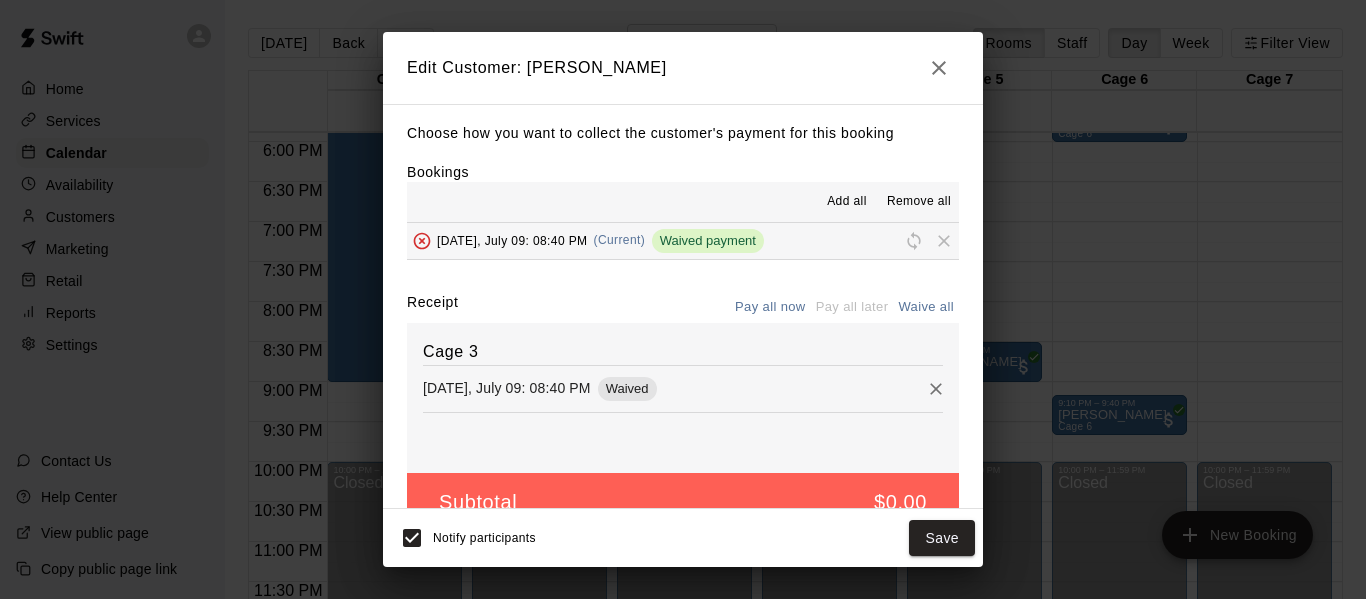 click on "Remove all" at bounding box center (919, 202) 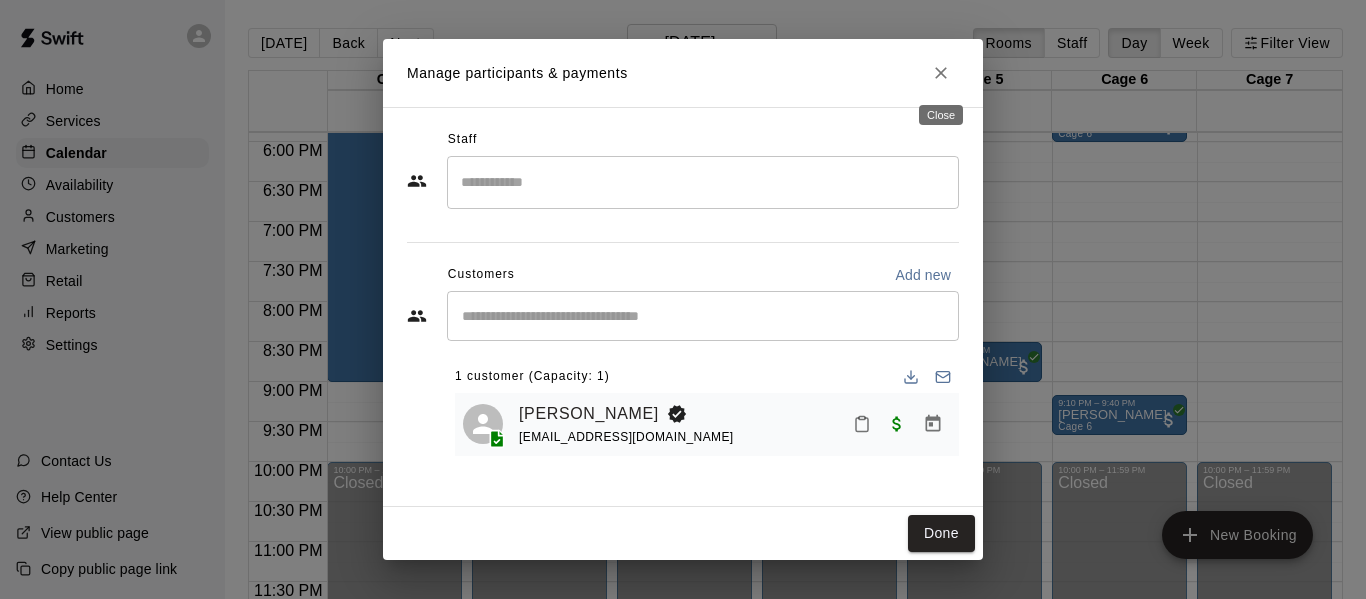 click 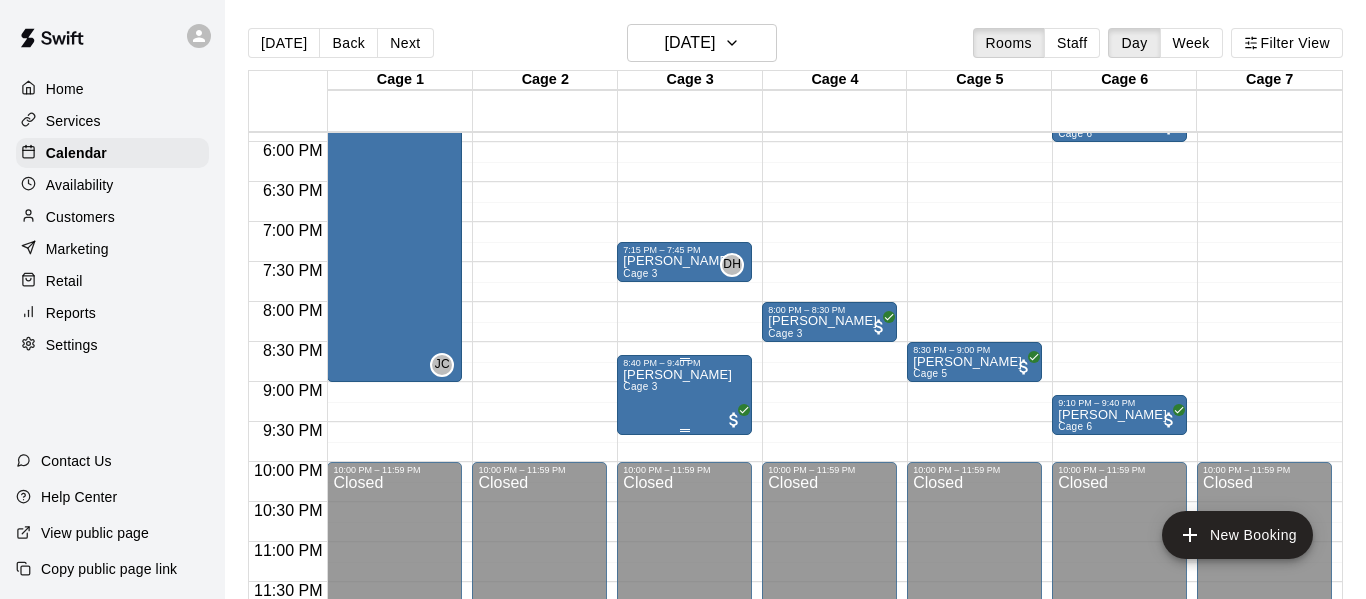 click on "Ej Veliz Cage 3" at bounding box center (684, 667) 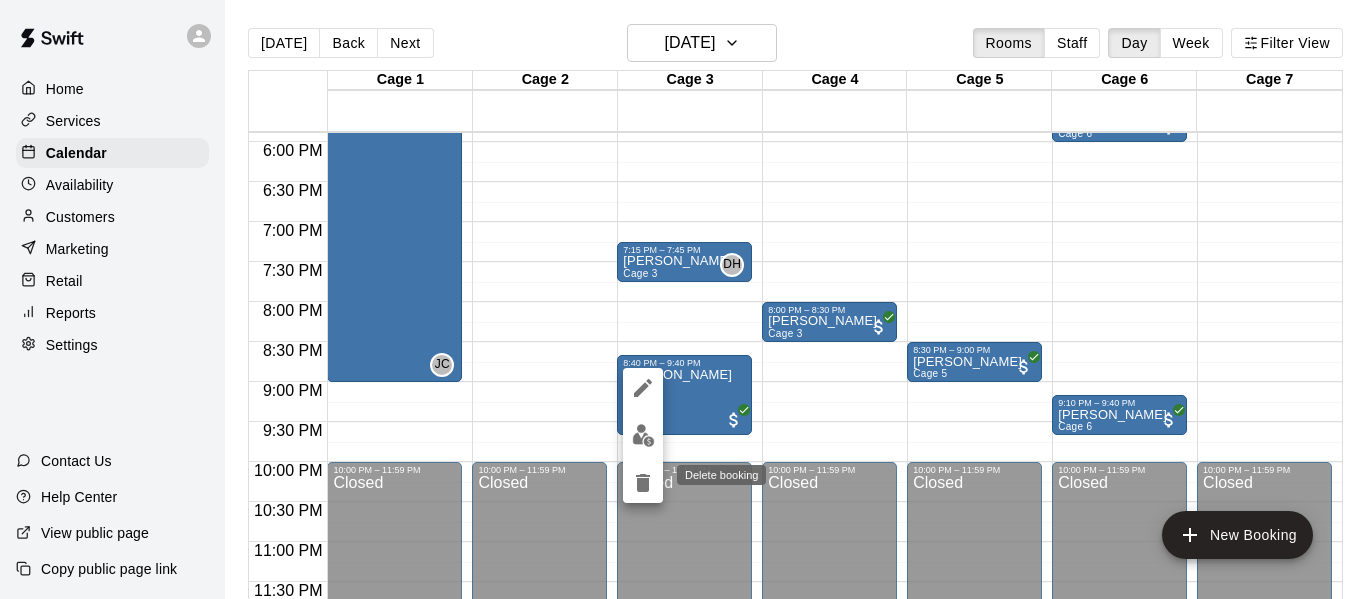 click 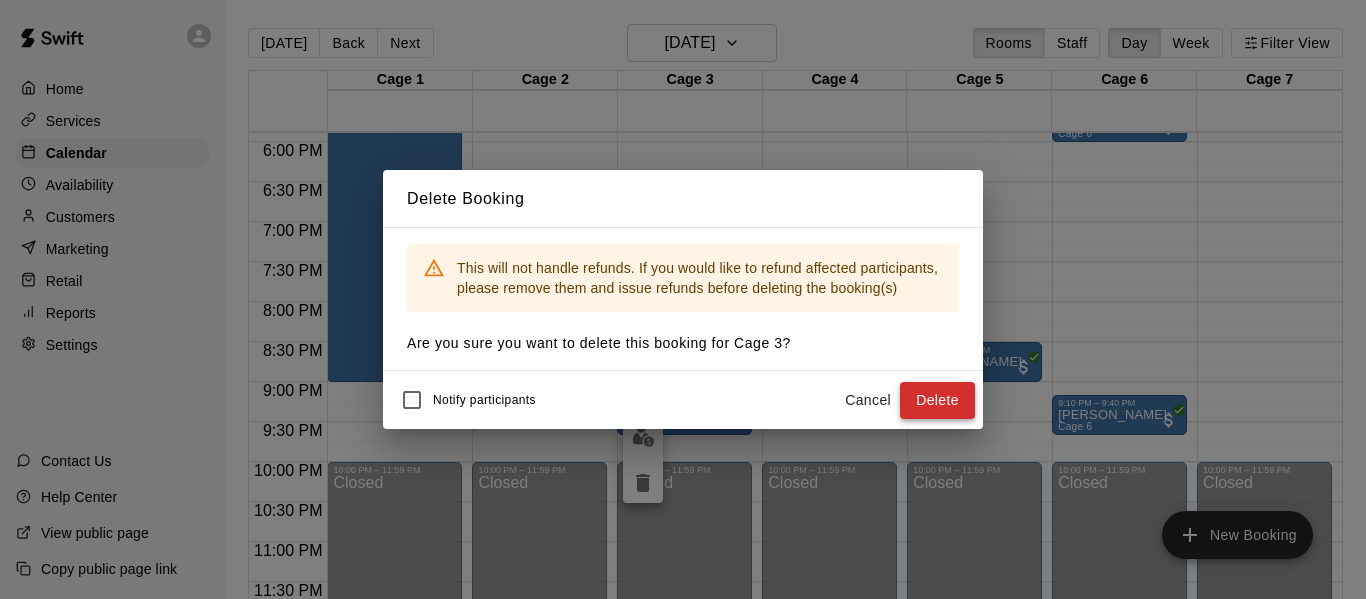 click on "Delete" at bounding box center (937, 400) 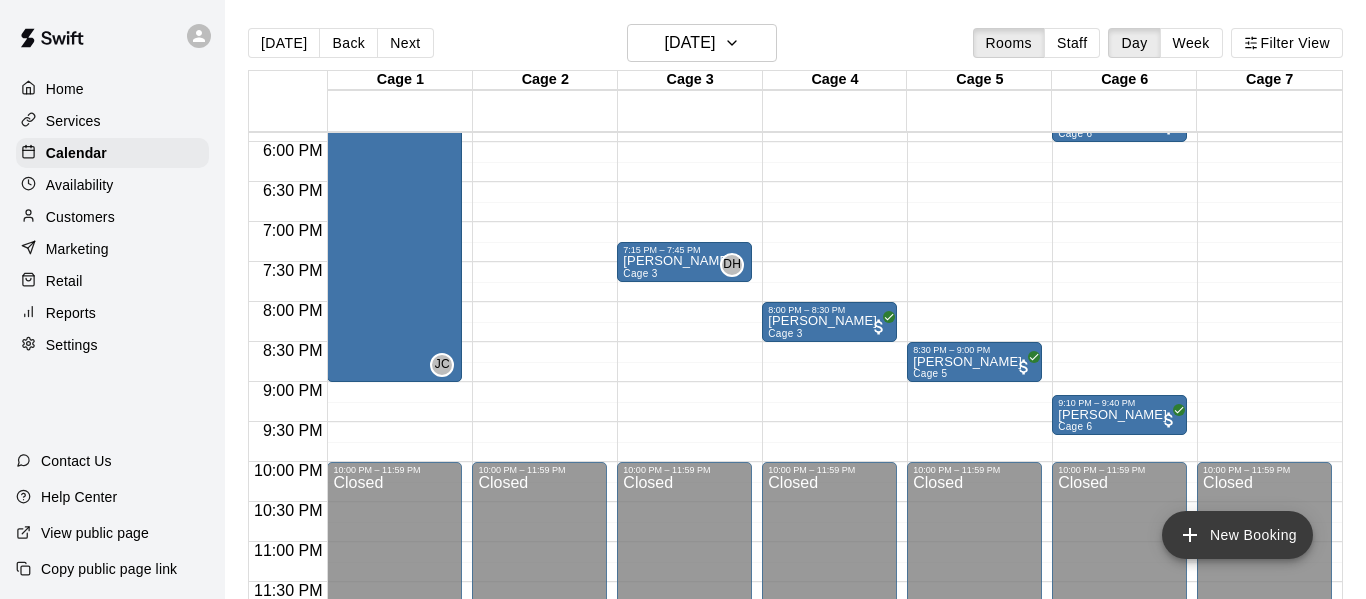click 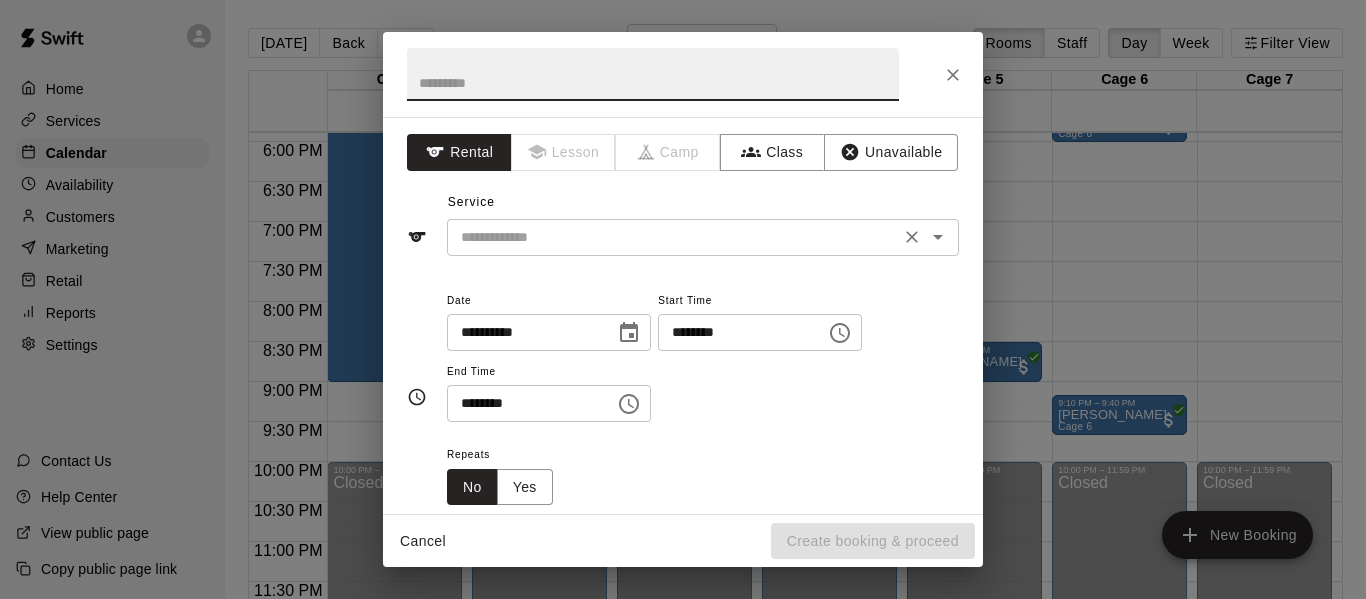 click at bounding box center [673, 237] 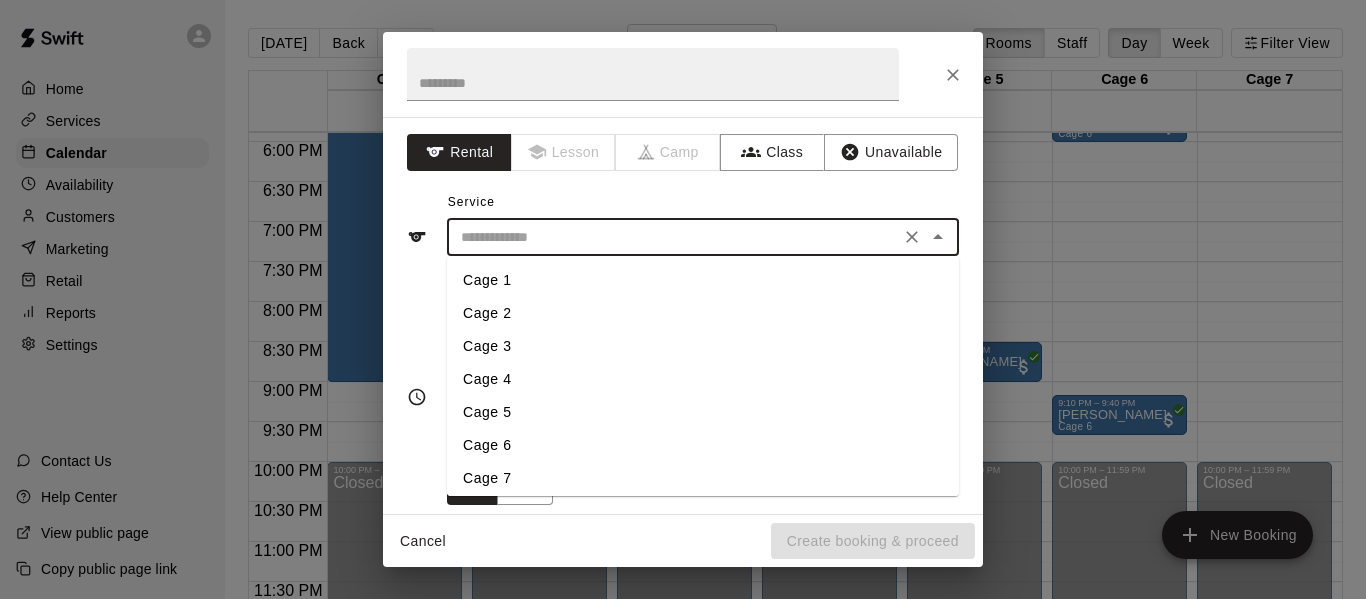 click on "Cage 3" at bounding box center [703, 346] 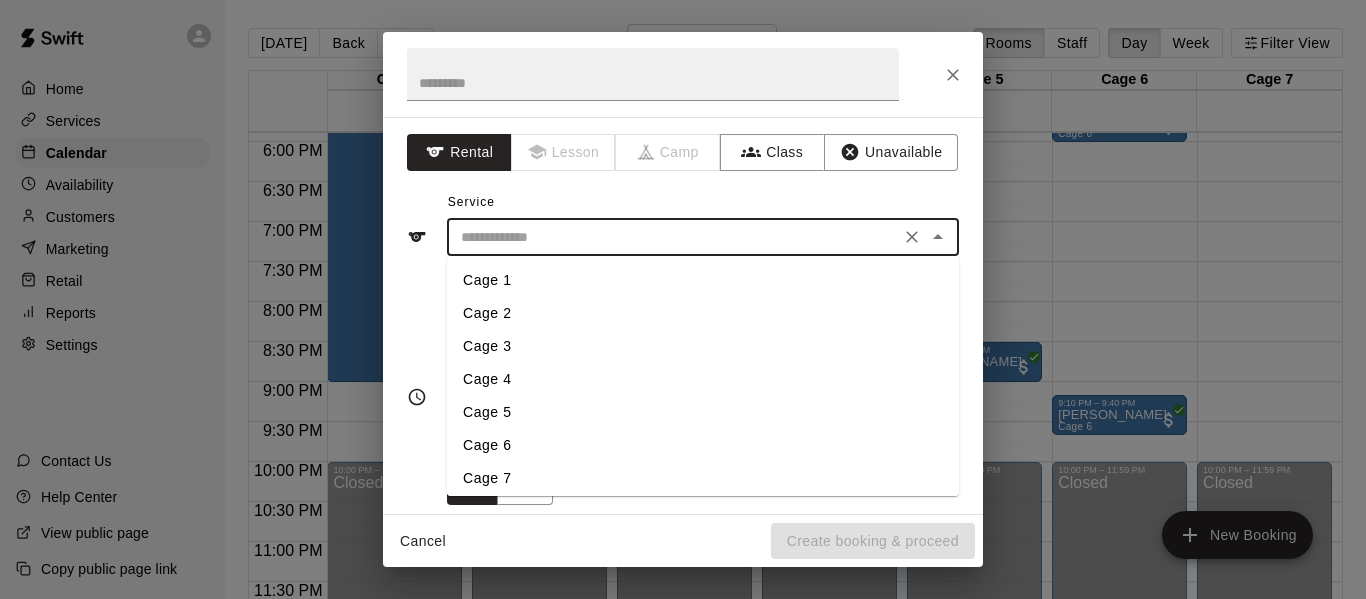 type on "******" 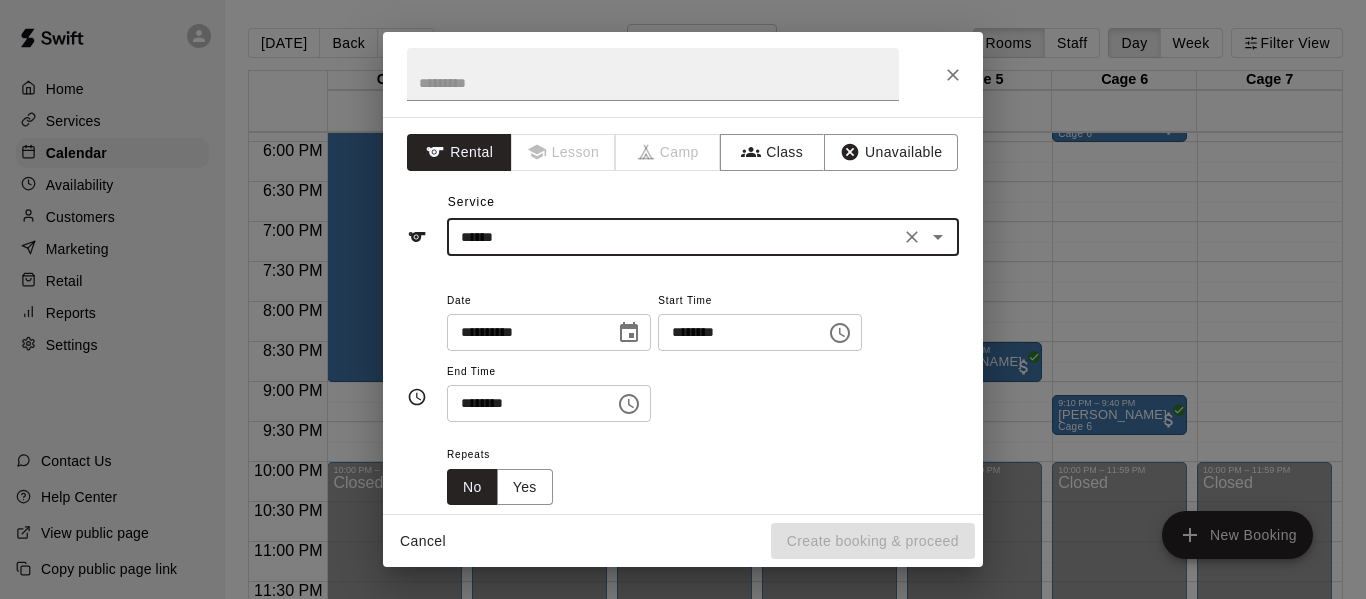 click on "********" at bounding box center [735, 332] 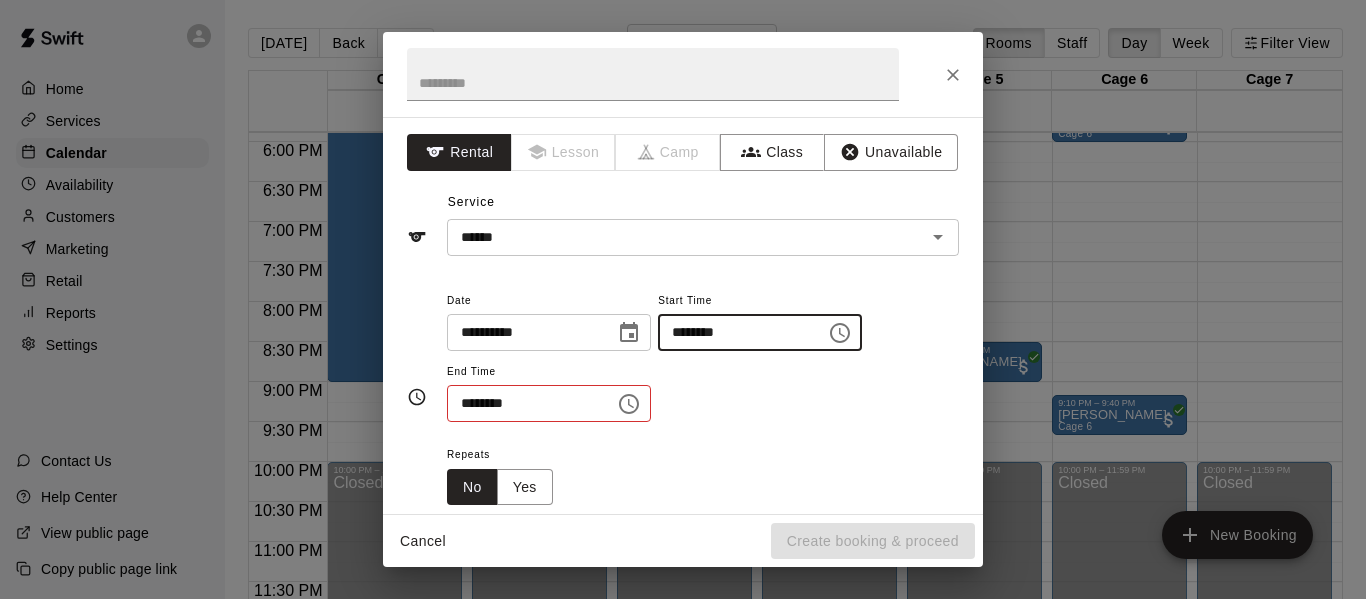 type on "********" 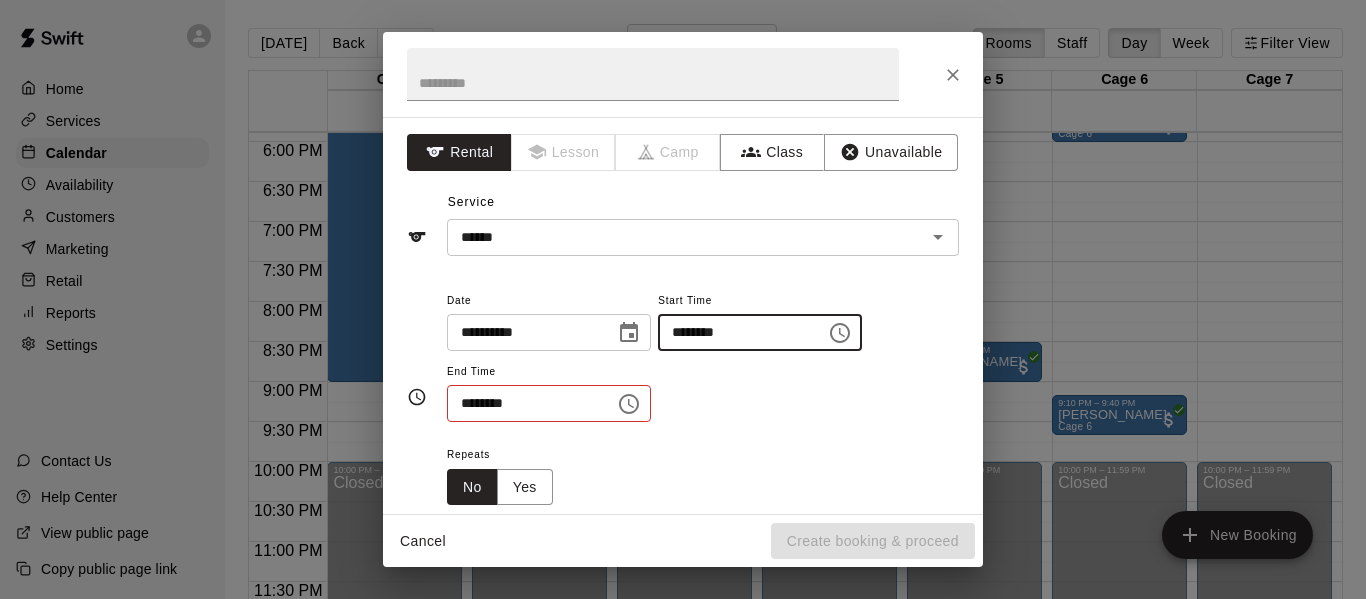 click on "********" at bounding box center (524, 403) 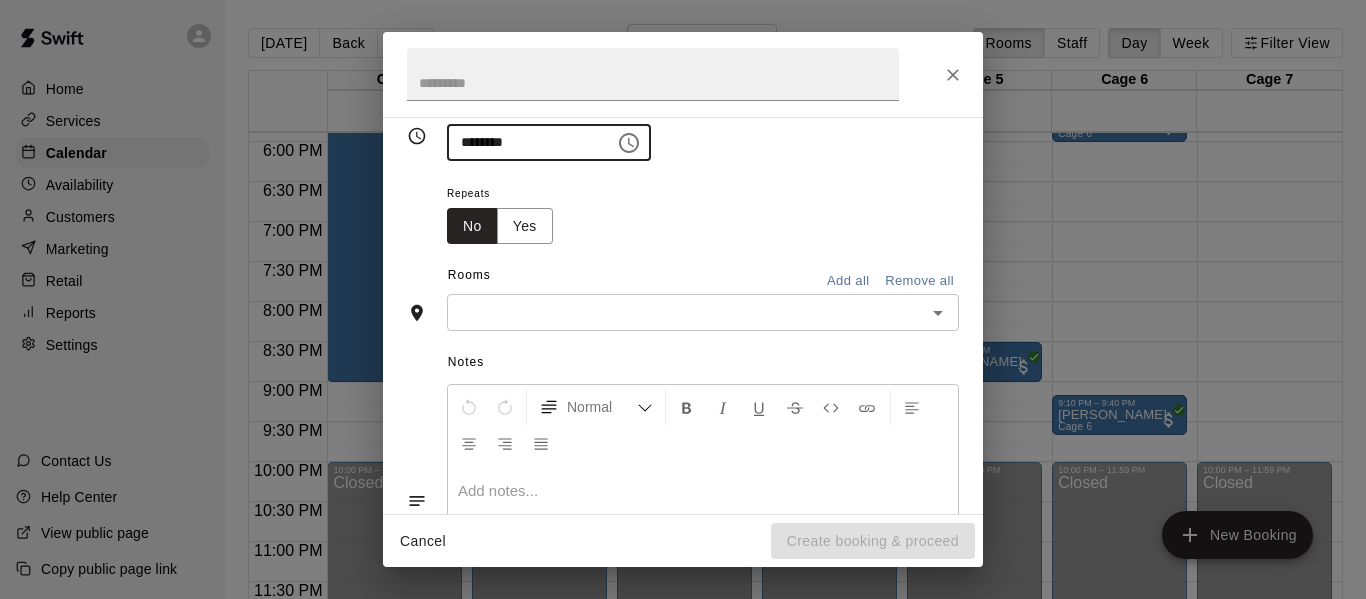 scroll, scrollTop: 258, scrollLeft: 0, axis: vertical 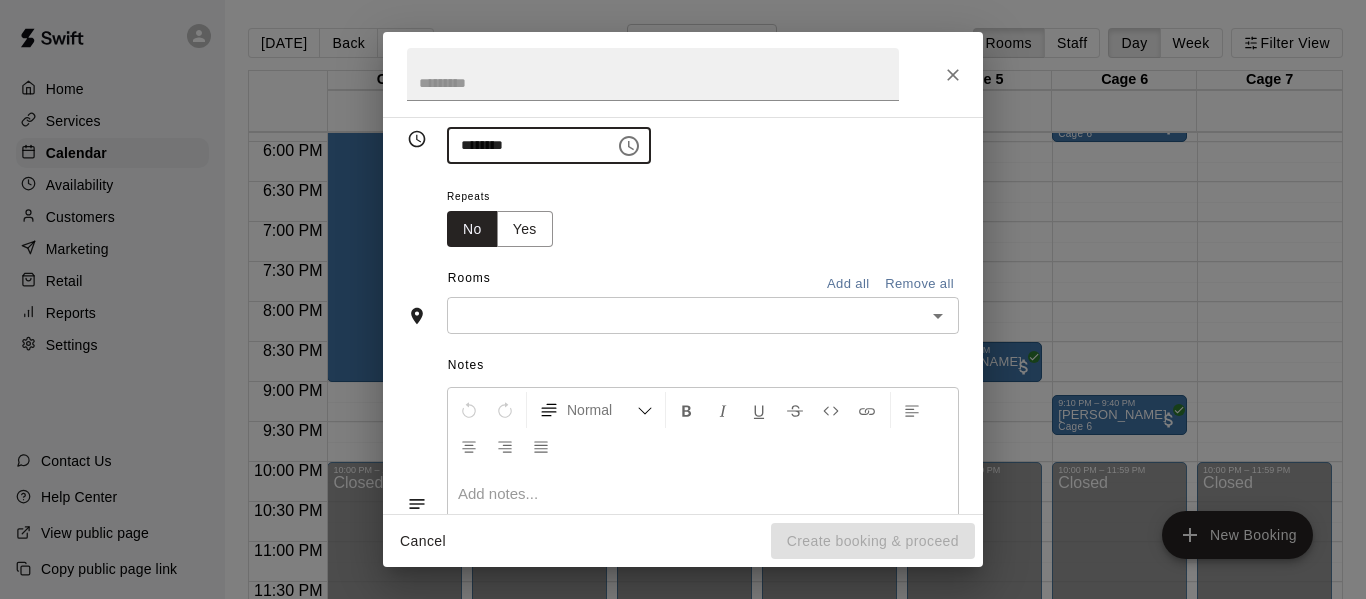 type on "********" 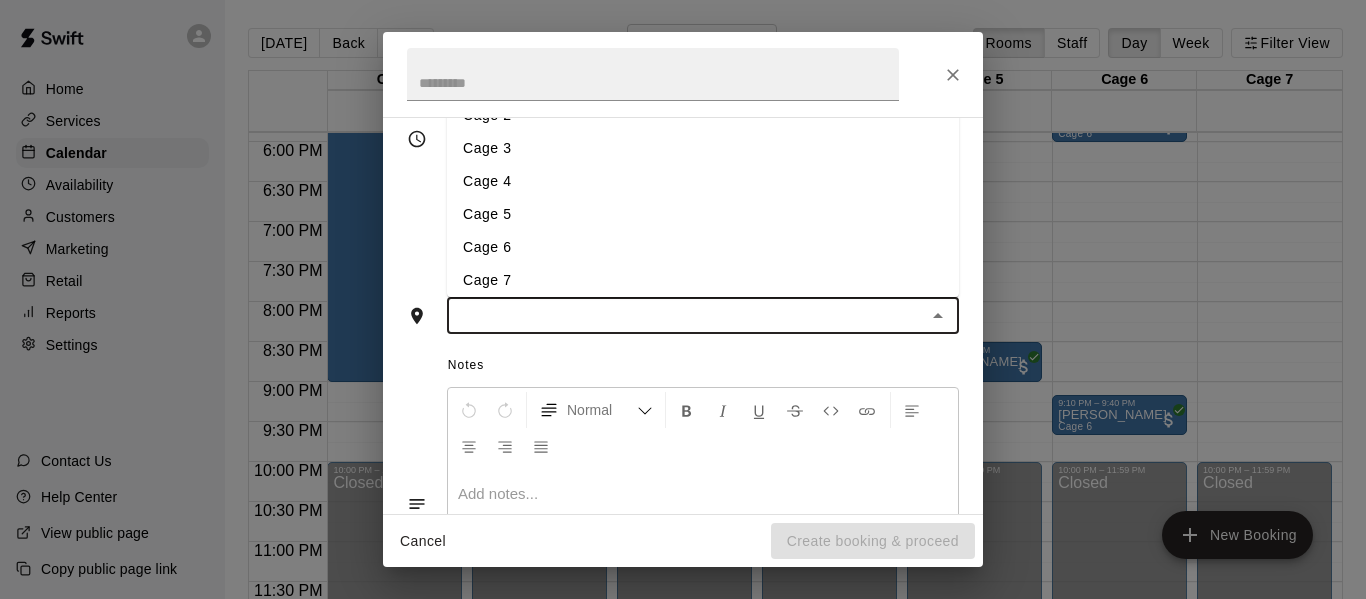 click on "Cage 3" at bounding box center (703, 148) 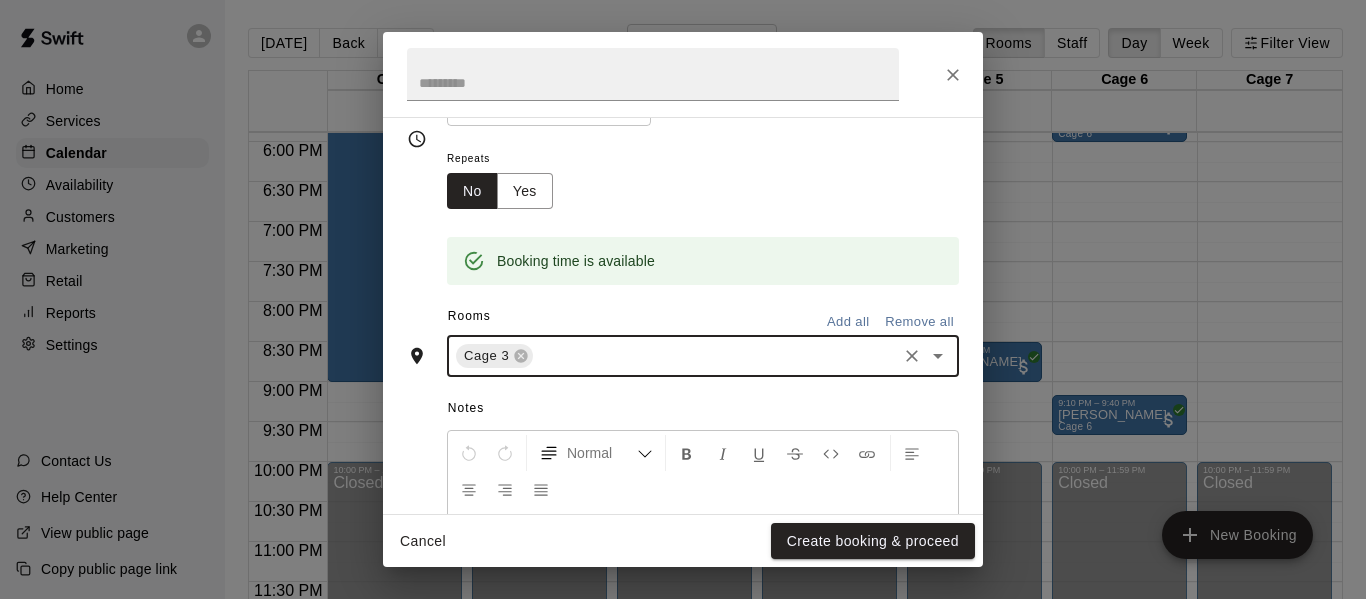 scroll, scrollTop: 553, scrollLeft: 0, axis: vertical 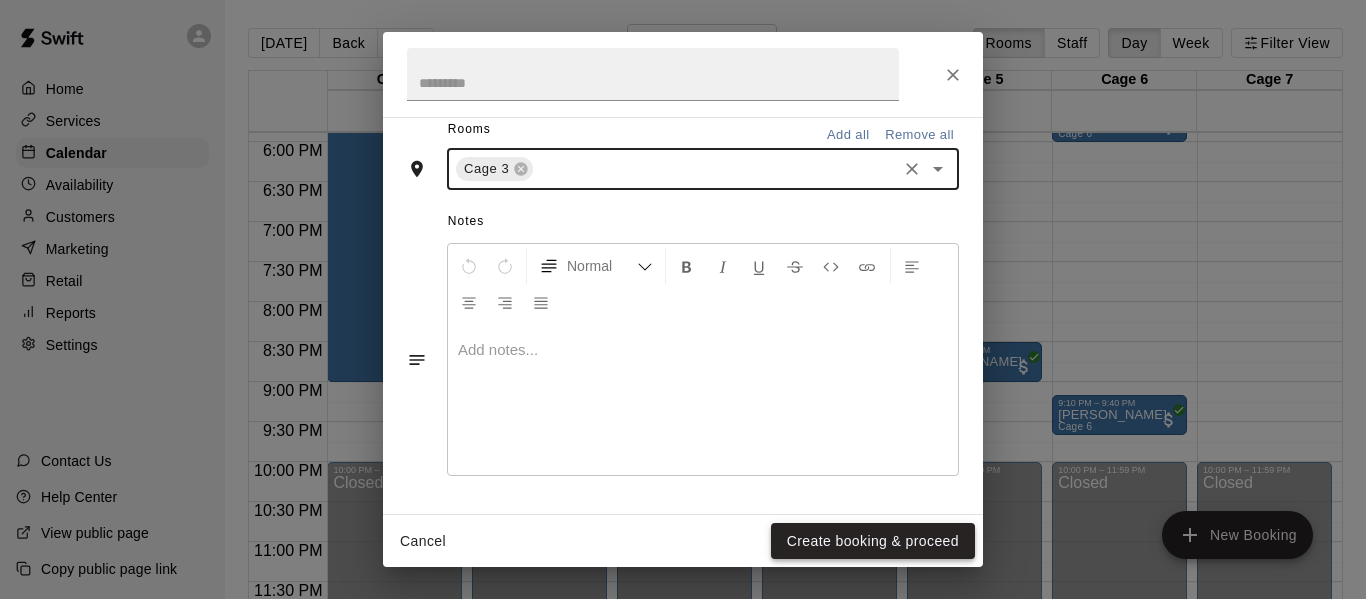 click on "Create booking & proceed" at bounding box center [873, 541] 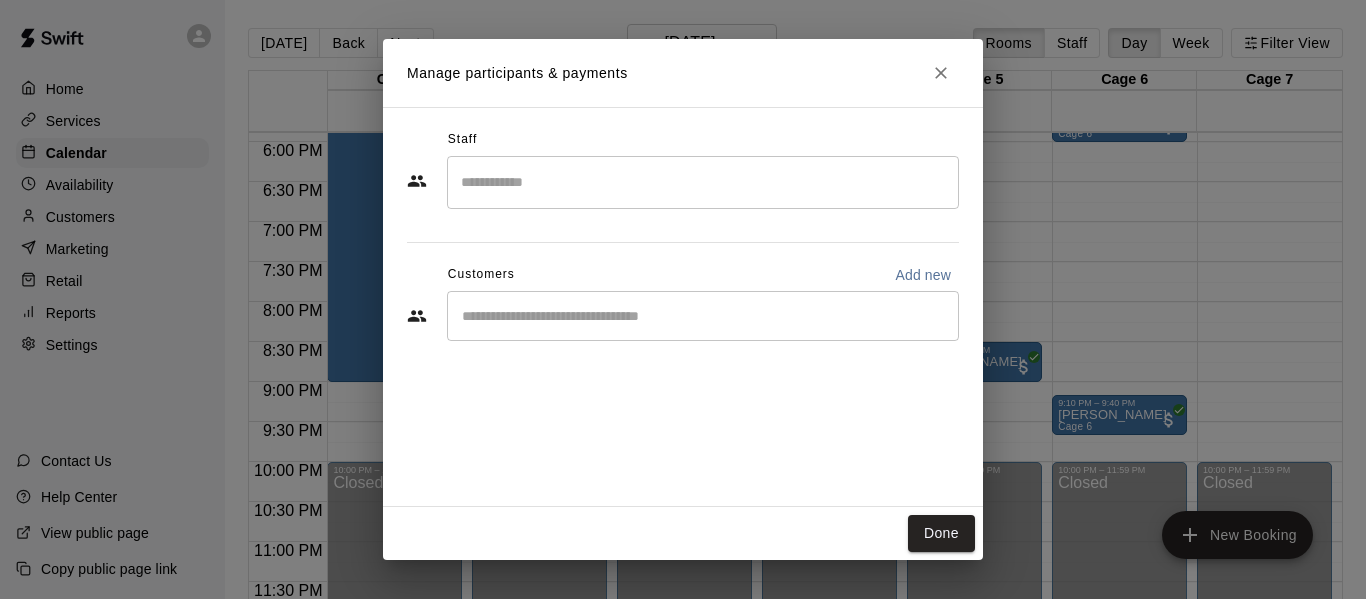 click at bounding box center [703, 316] 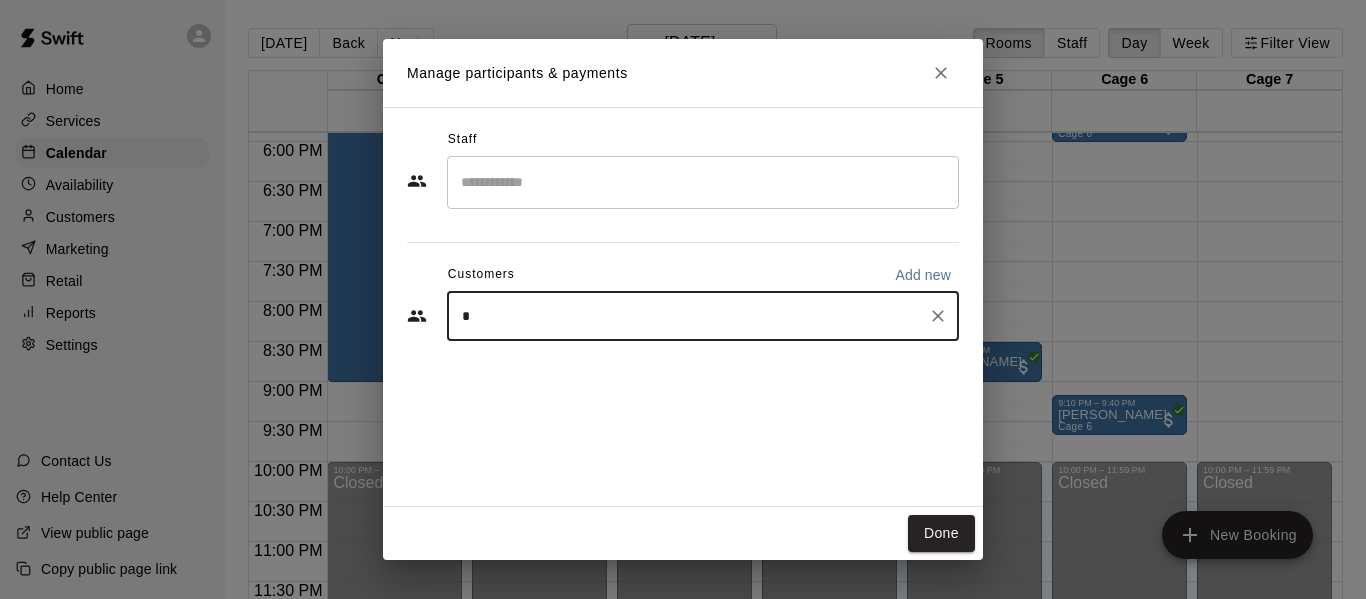 type on "**" 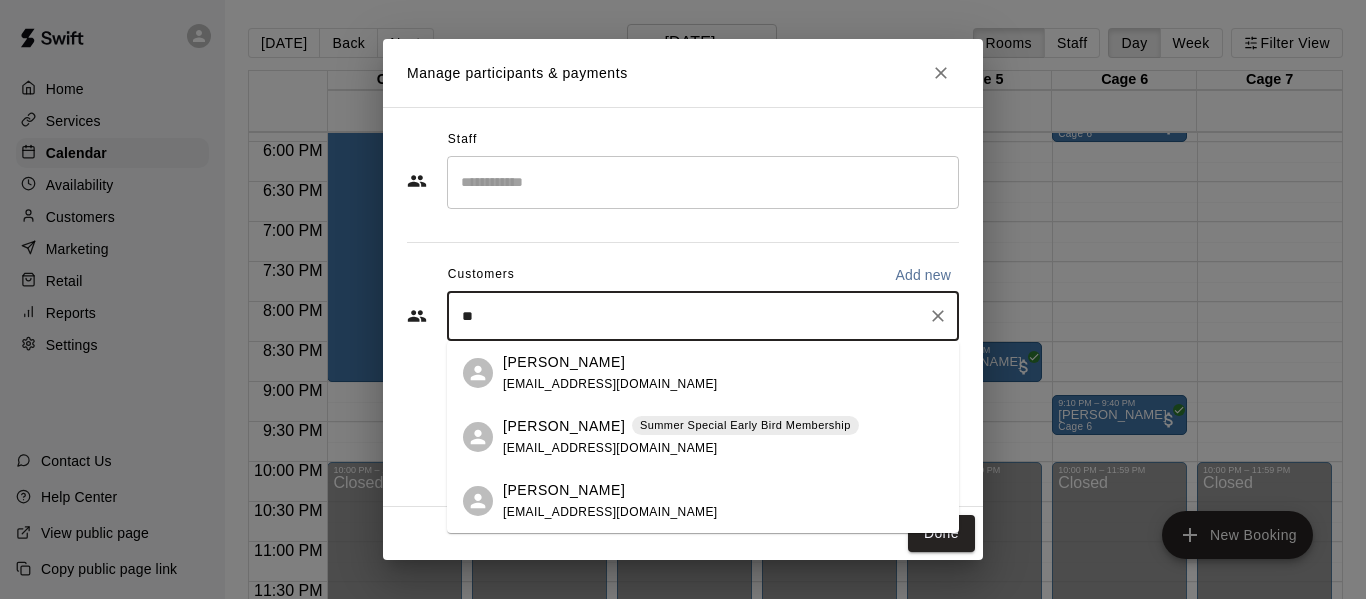 click on "Ej Veliz ejveliz552@gmail.com" at bounding box center [610, 373] 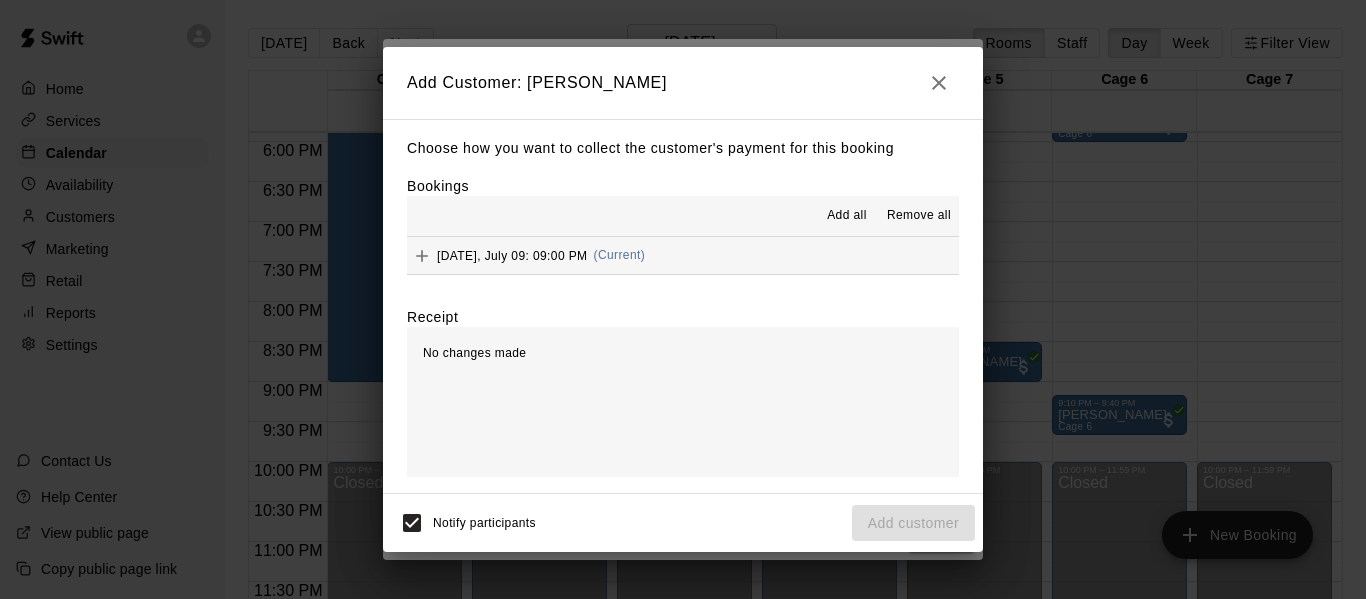 click on "Wednesday, July 09: 09:00 PM" at bounding box center [512, 255] 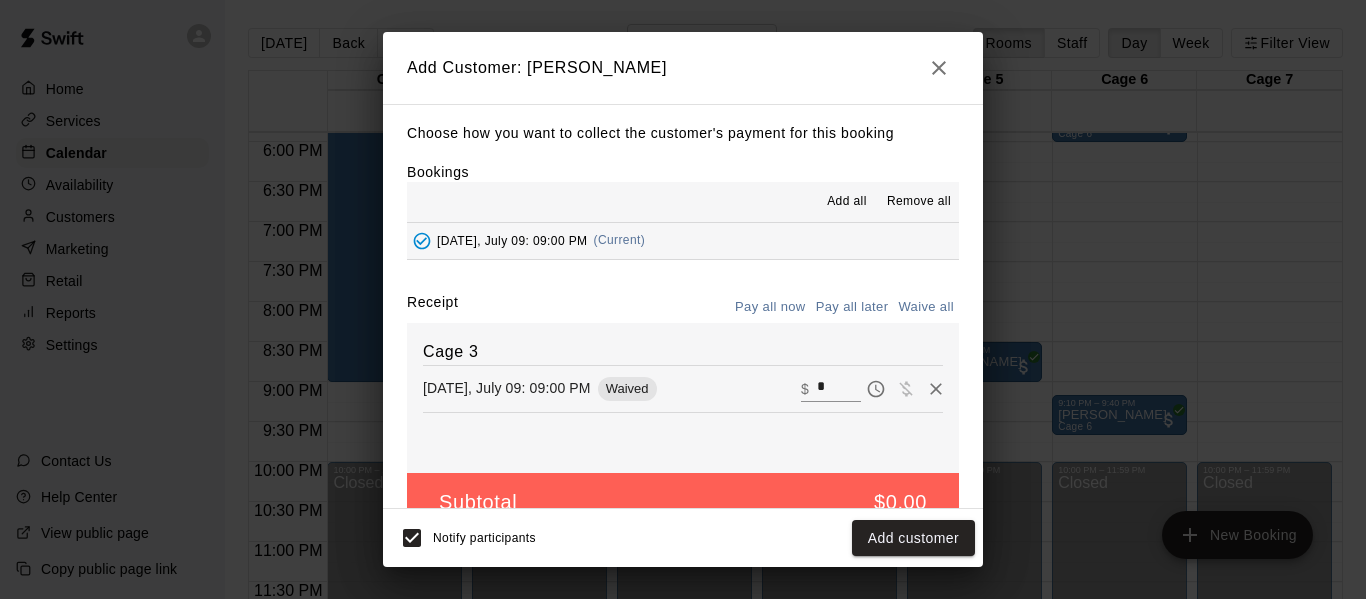 click on "*" at bounding box center (839, 388) 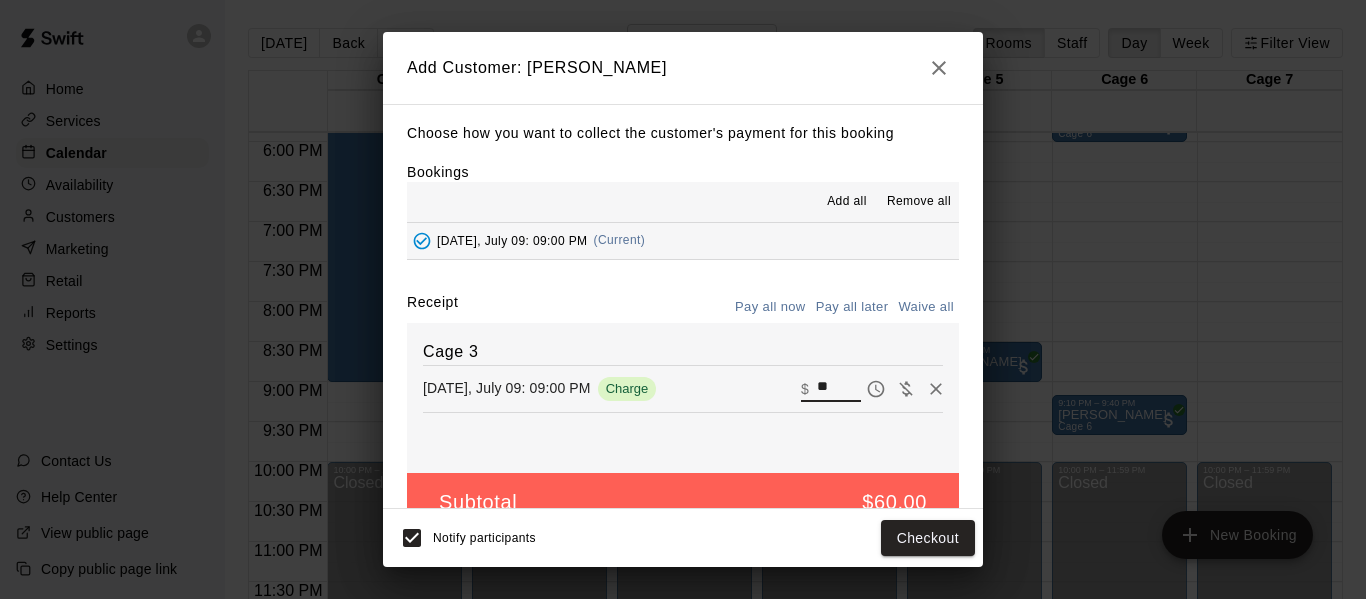 type on "**" 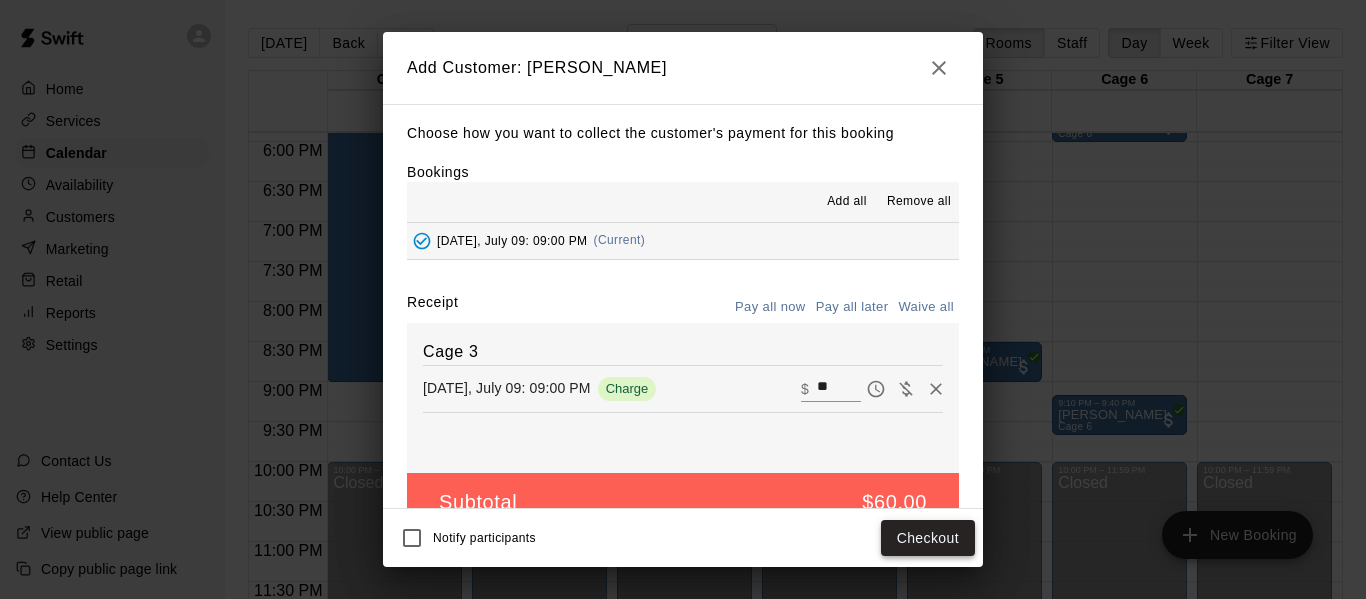 click on "Checkout" at bounding box center [928, 538] 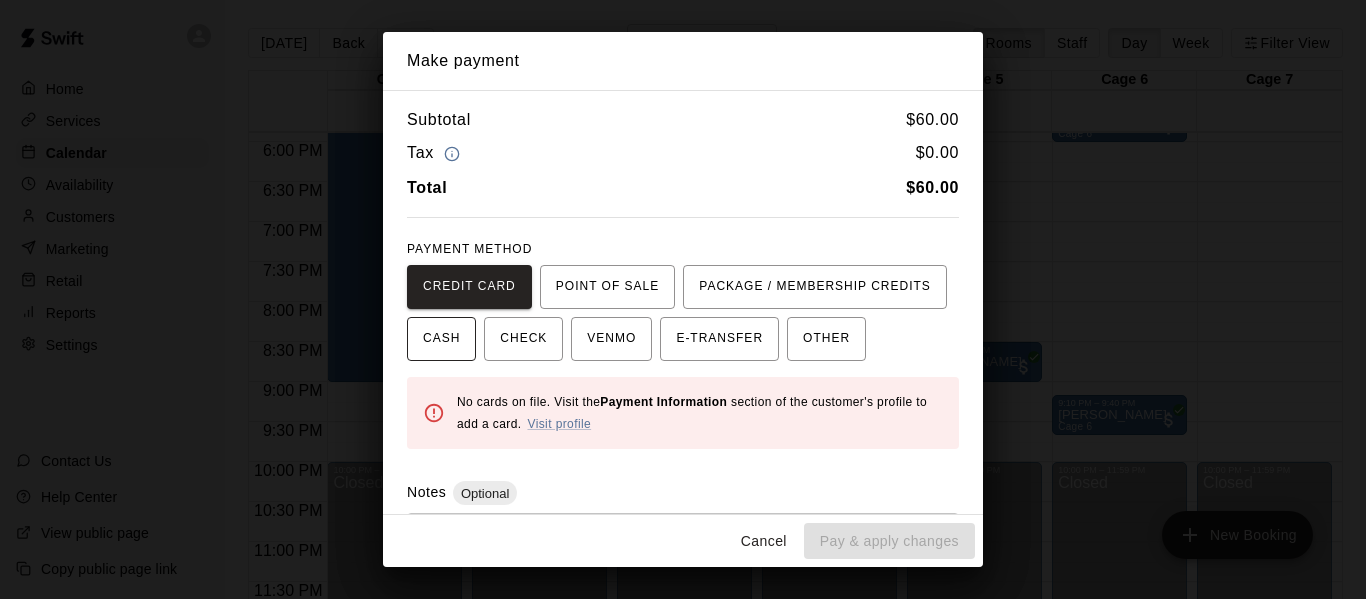 click on "CASH" at bounding box center [441, 339] 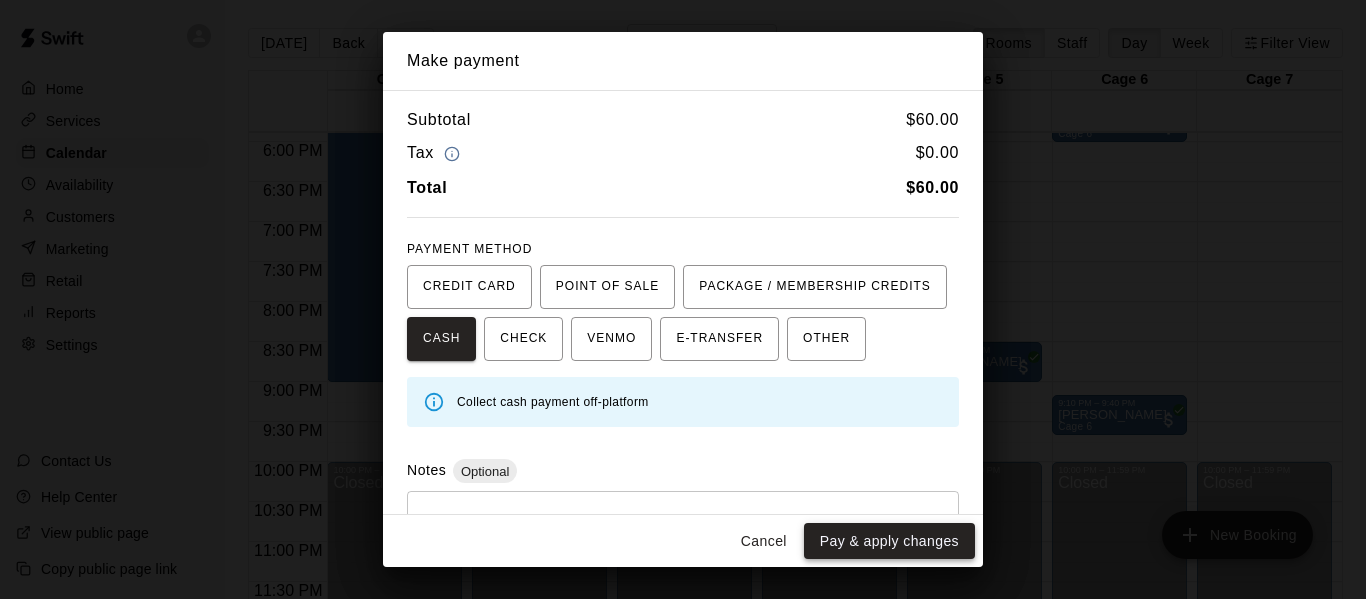 click on "Pay & apply changes" at bounding box center [889, 541] 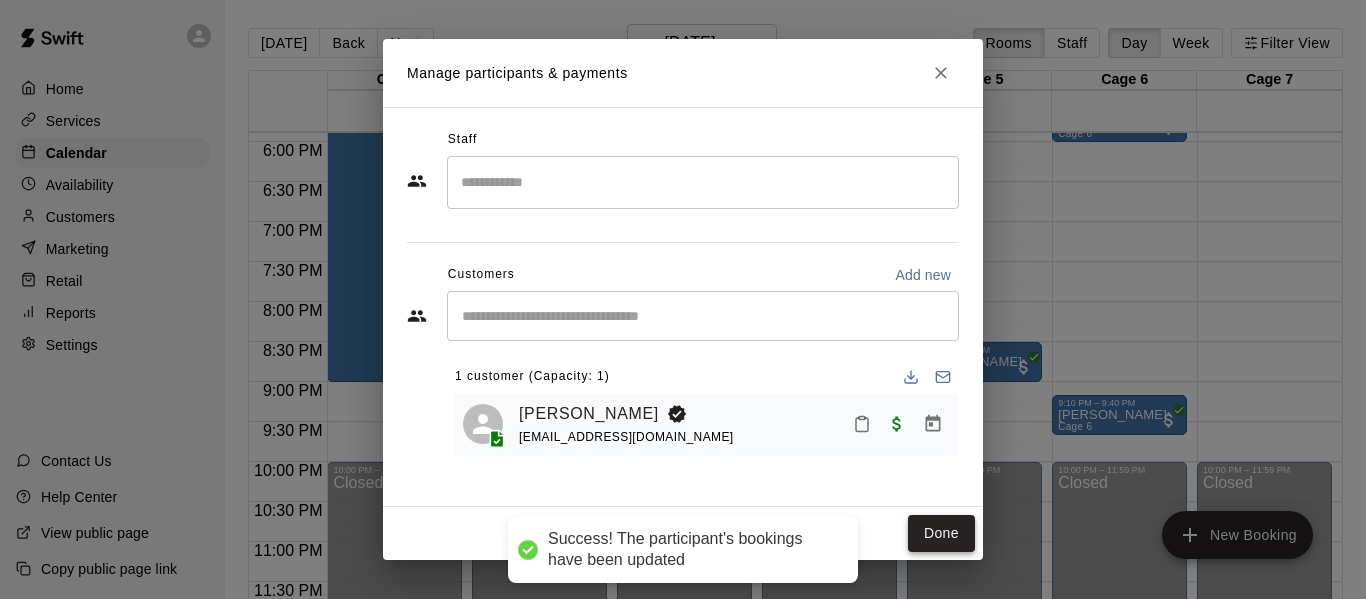 click on "Done" at bounding box center [941, 533] 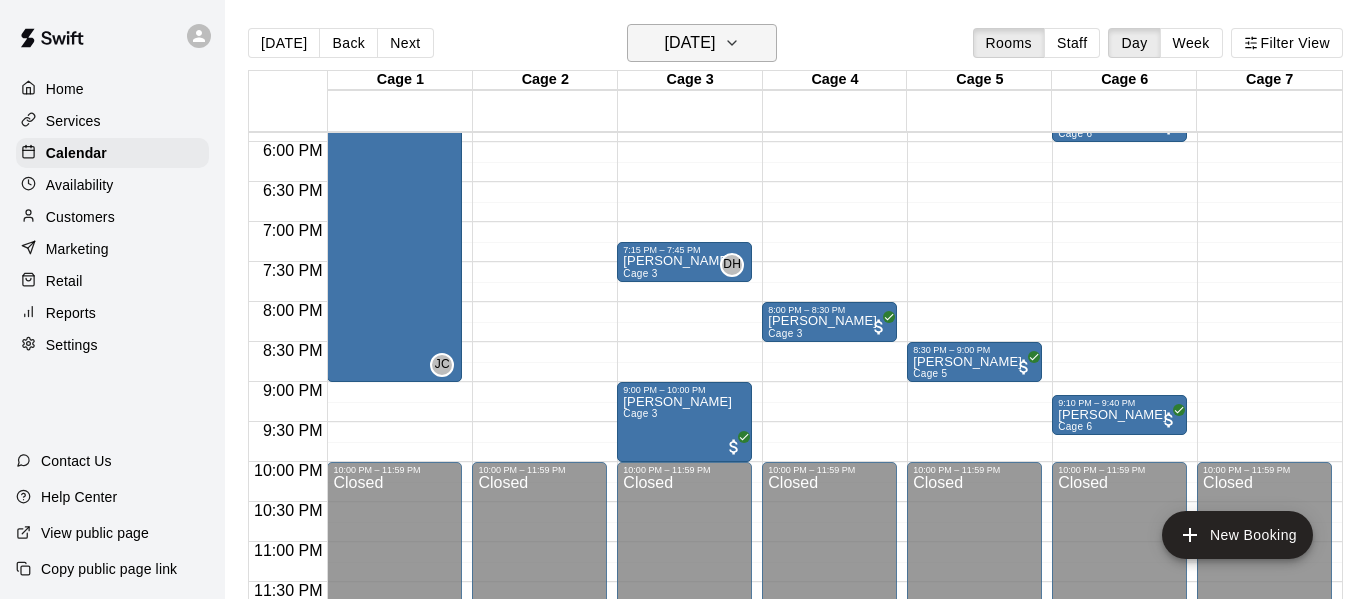 click on "Wednesday Jul 09" at bounding box center [702, 43] 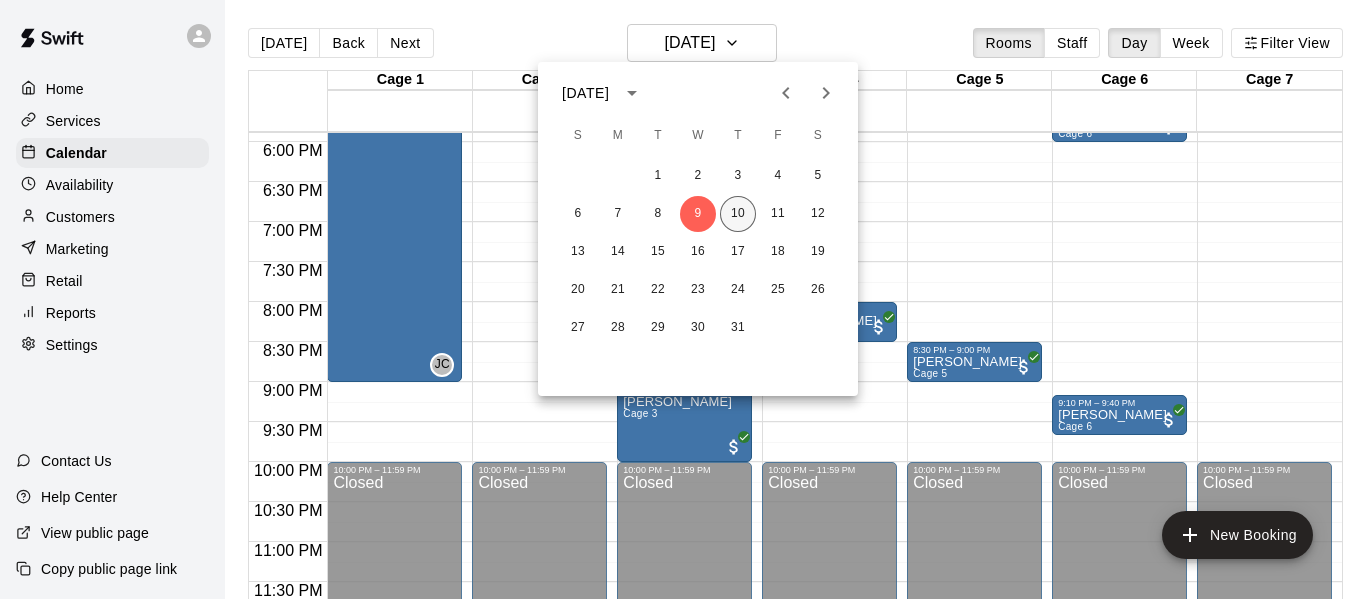 click on "10" at bounding box center (738, 214) 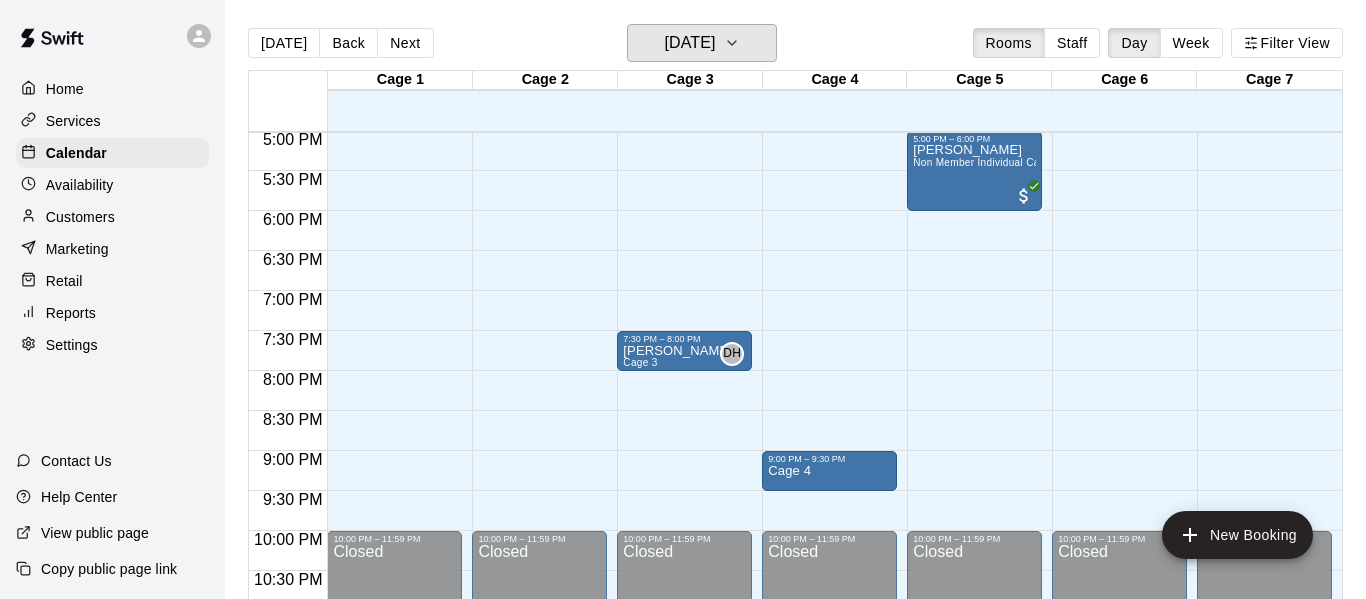 scroll, scrollTop: 1365, scrollLeft: 0, axis: vertical 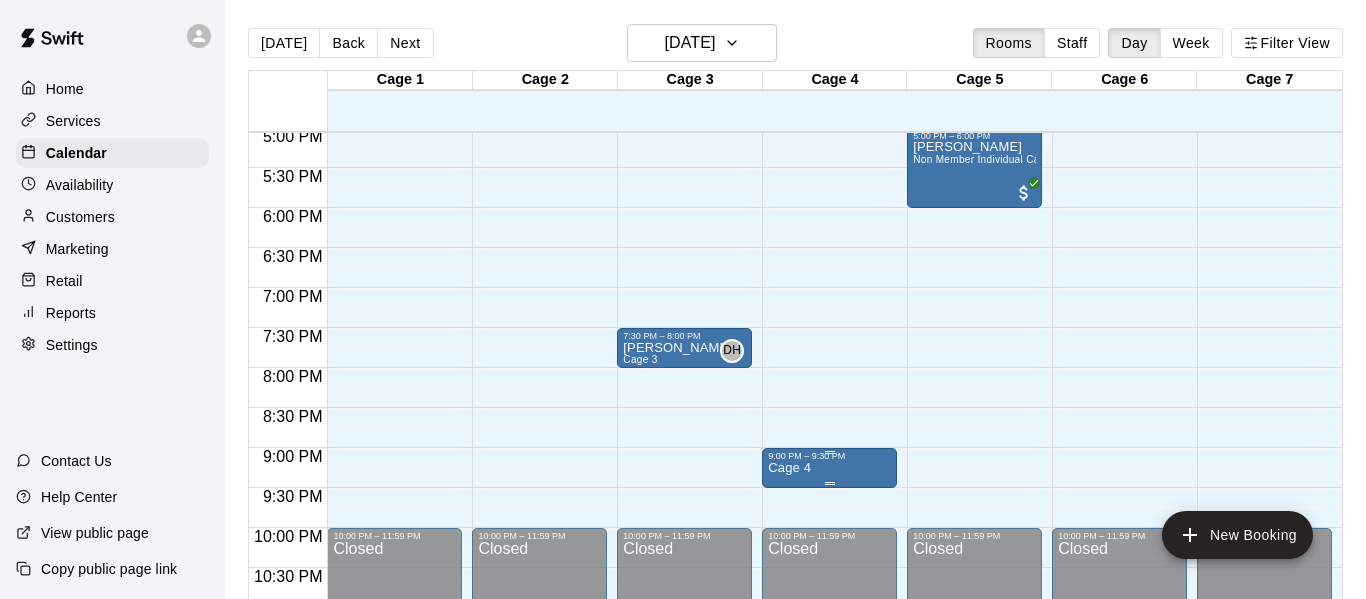 click on "9:00 PM – 9:30 PM" at bounding box center (829, 456) 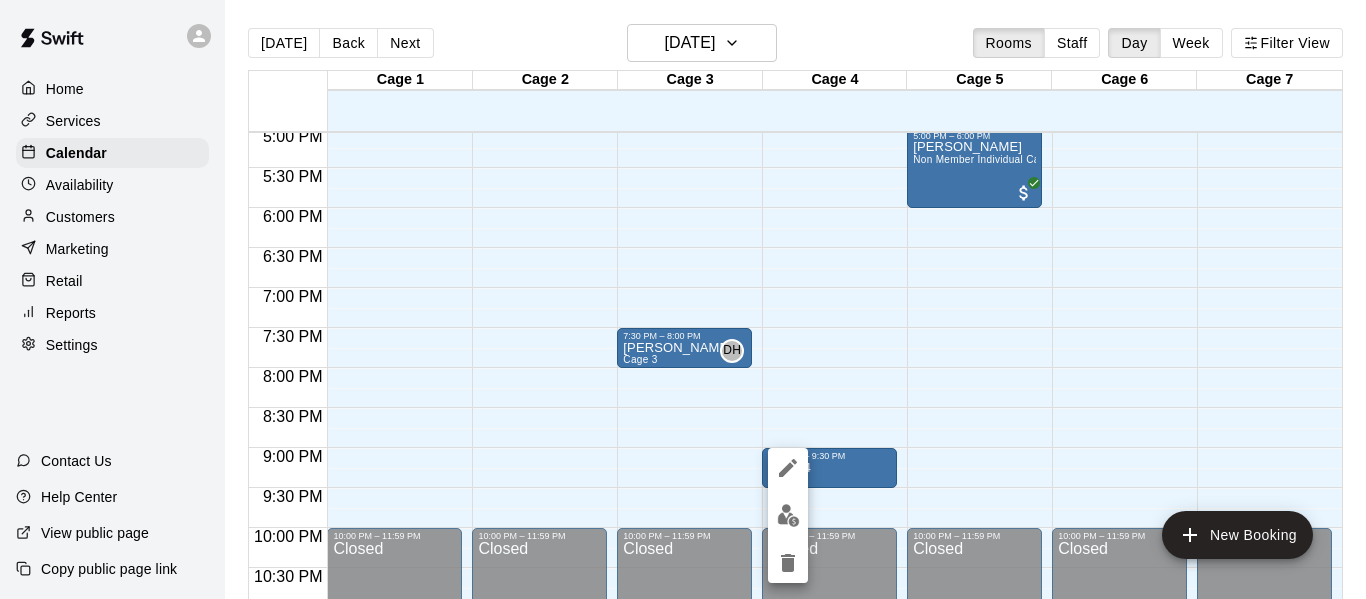 click 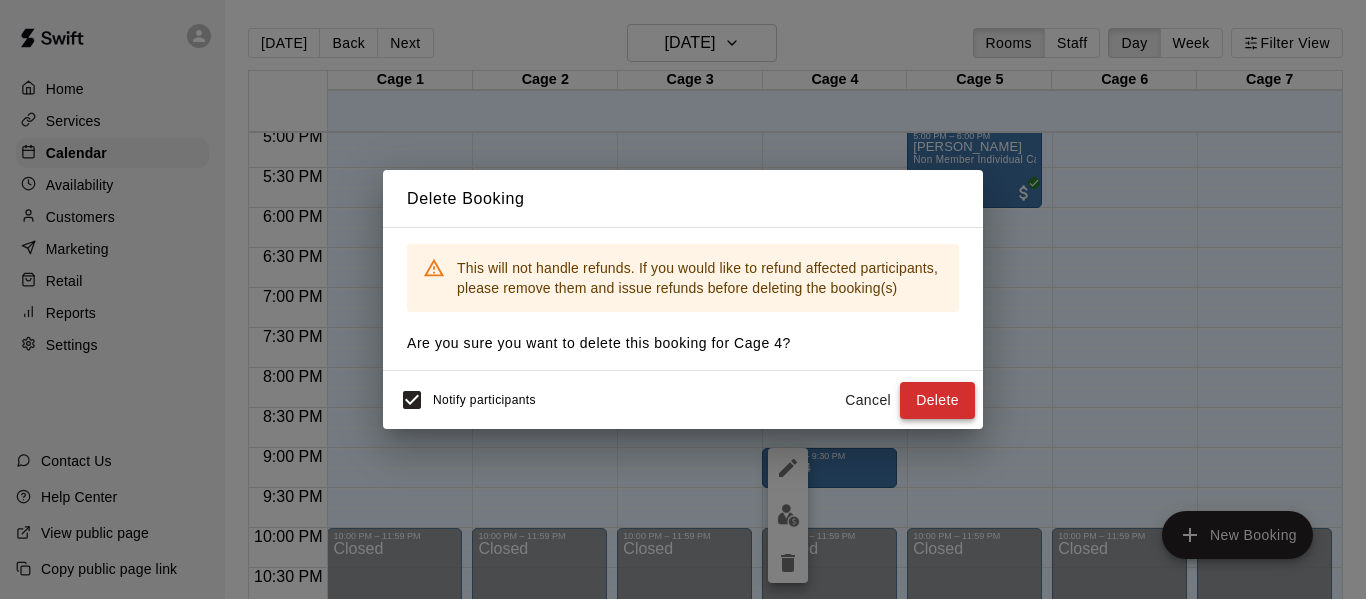 click on "Delete" at bounding box center (937, 400) 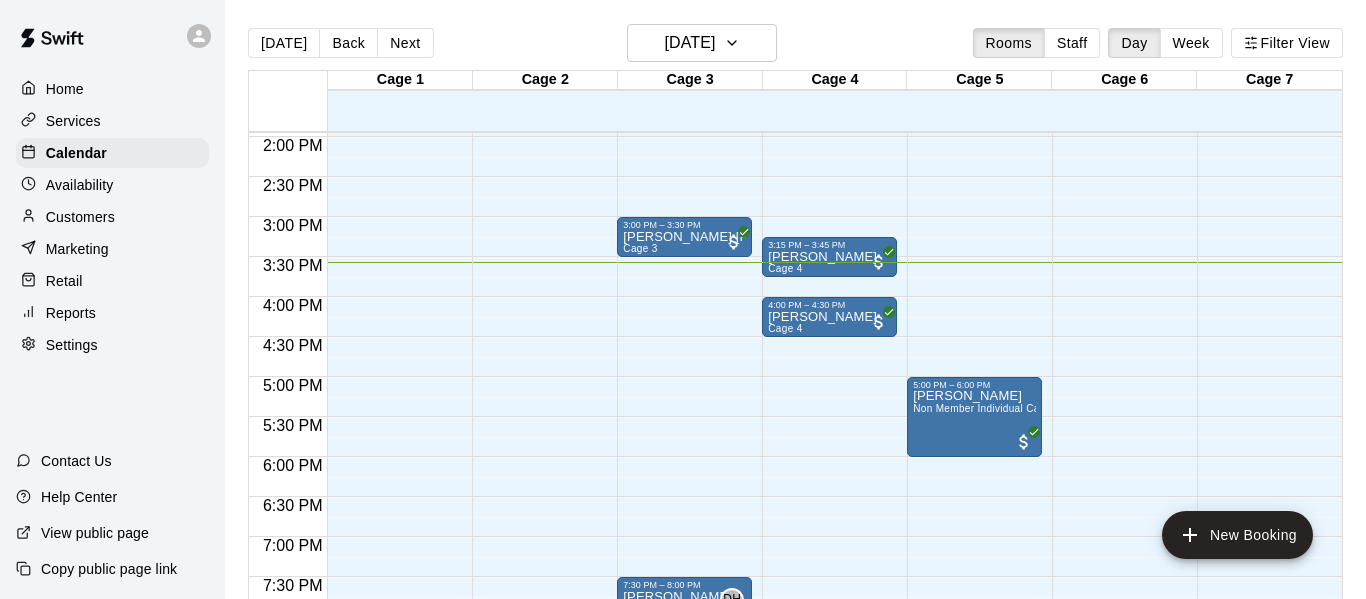 scroll, scrollTop: 1114, scrollLeft: 0, axis: vertical 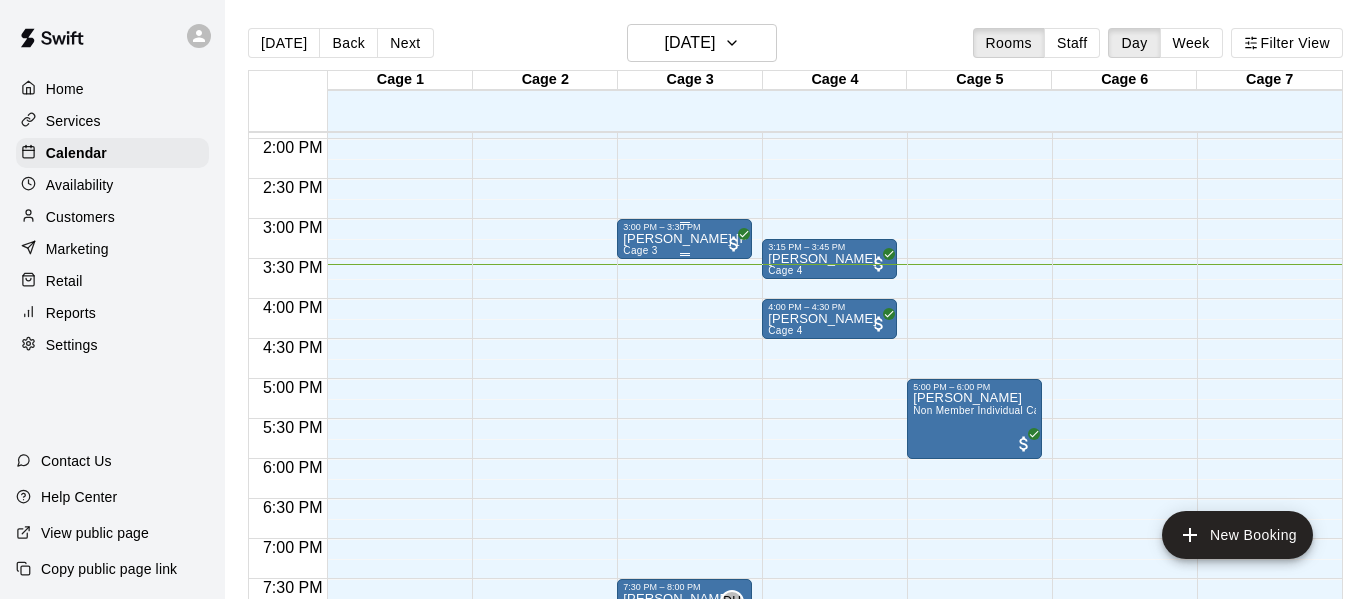 click on "[PERSON_NAME] [PERSON_NAME]" at bounding box center (684, 239) 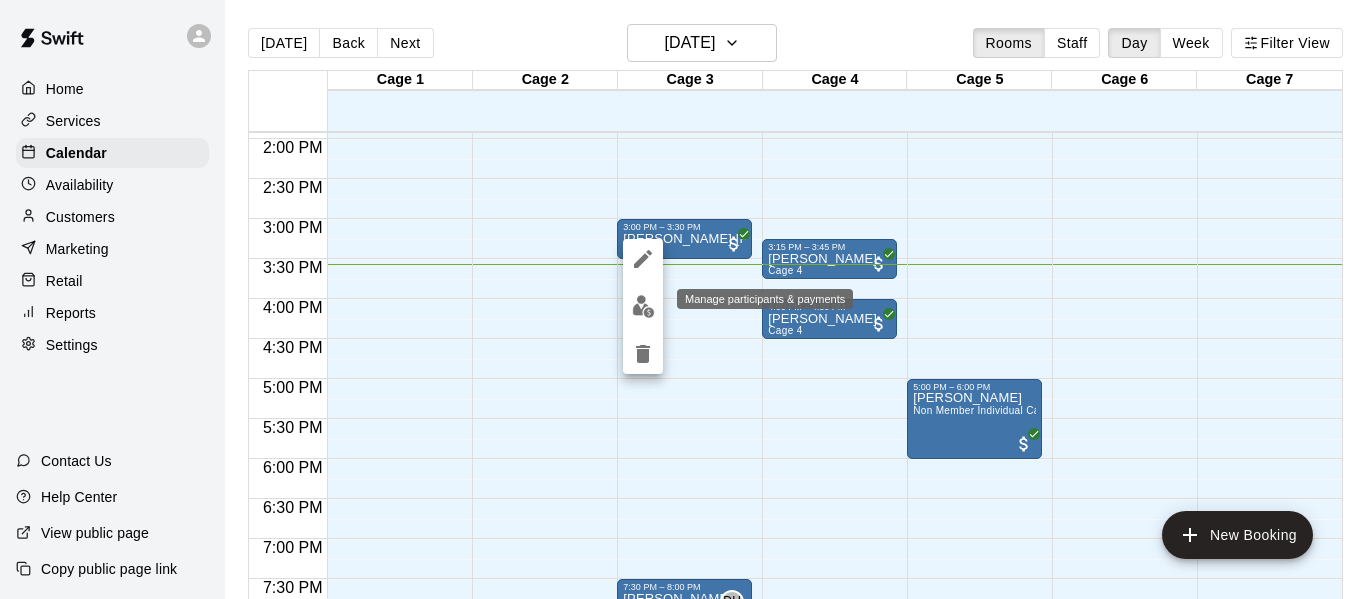 click at bounding box center [643, 306] 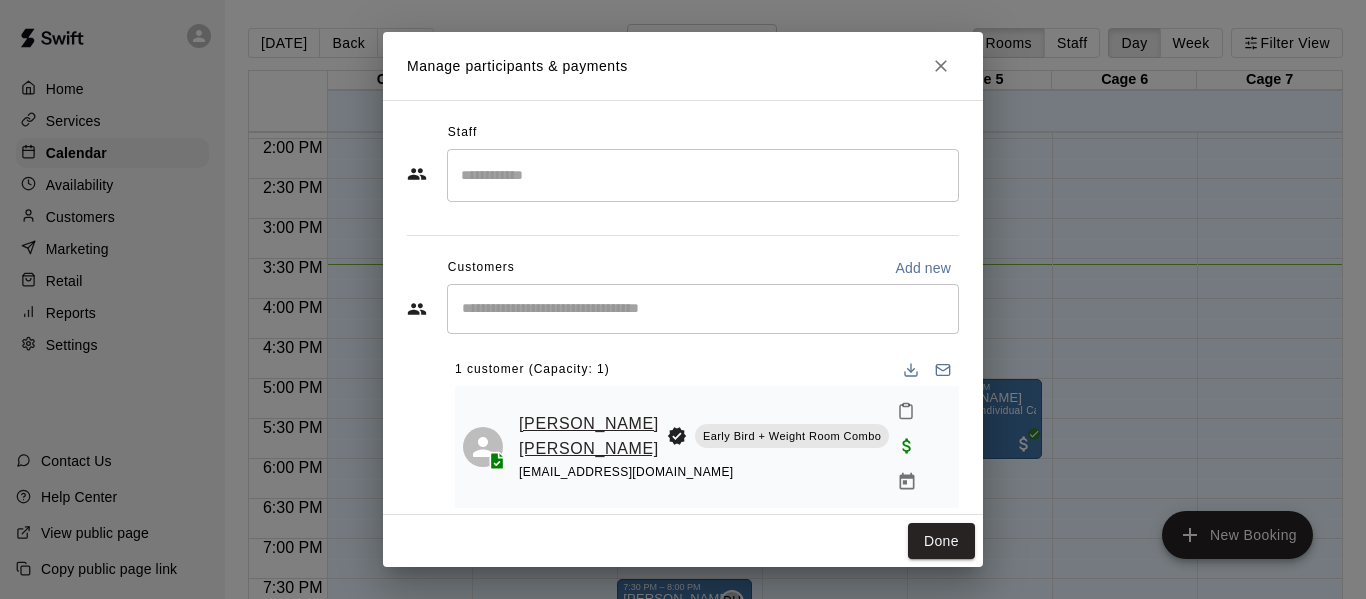 click on "[PERSON_NAME] [PERSON_NAME]" at bounding box center (589, 436) 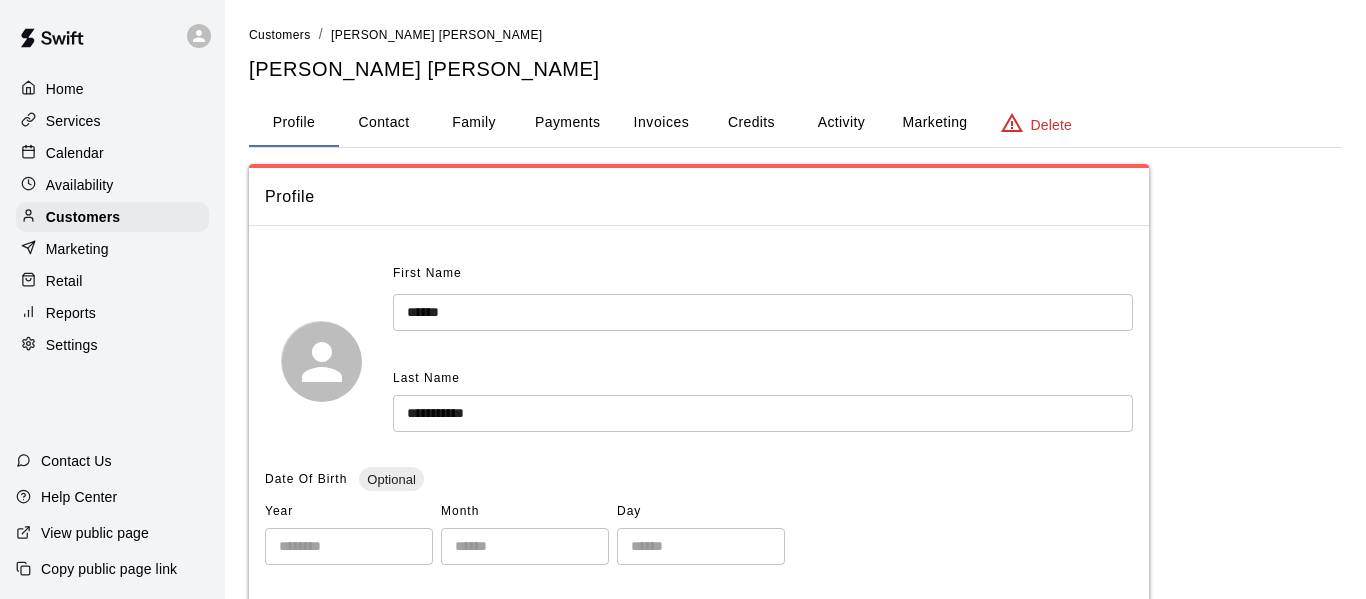 click on "Family" at bounding box center [474, 123] 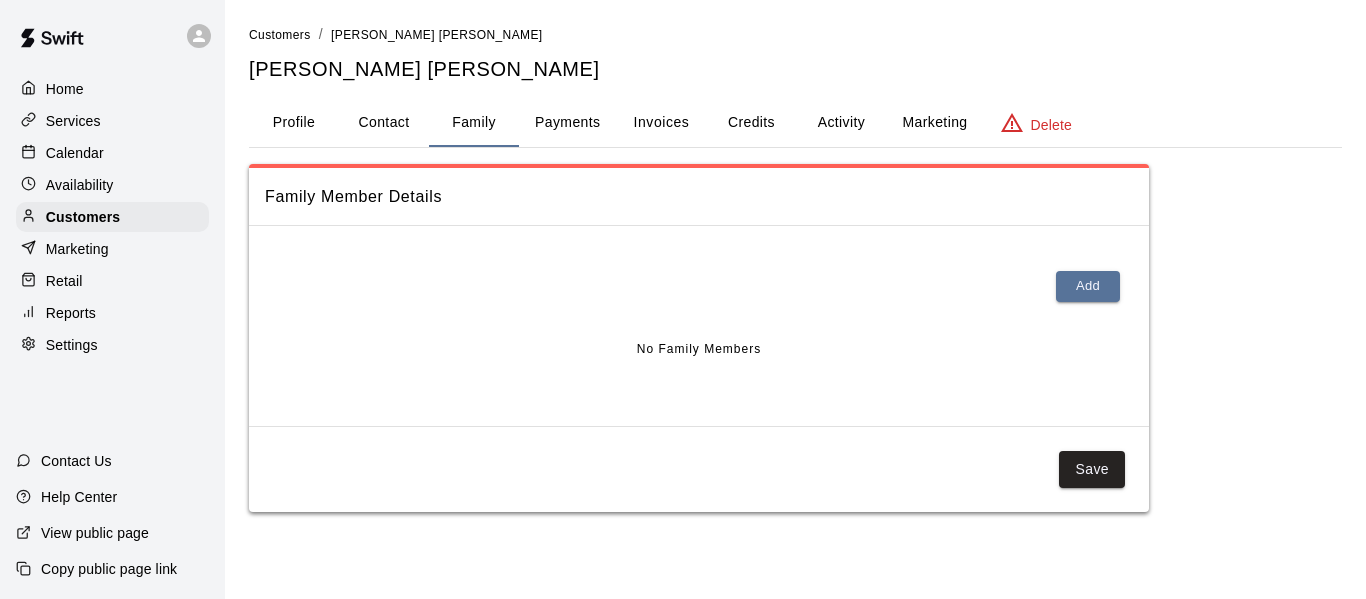 click on "Profile" at bounding box center (294, 123) 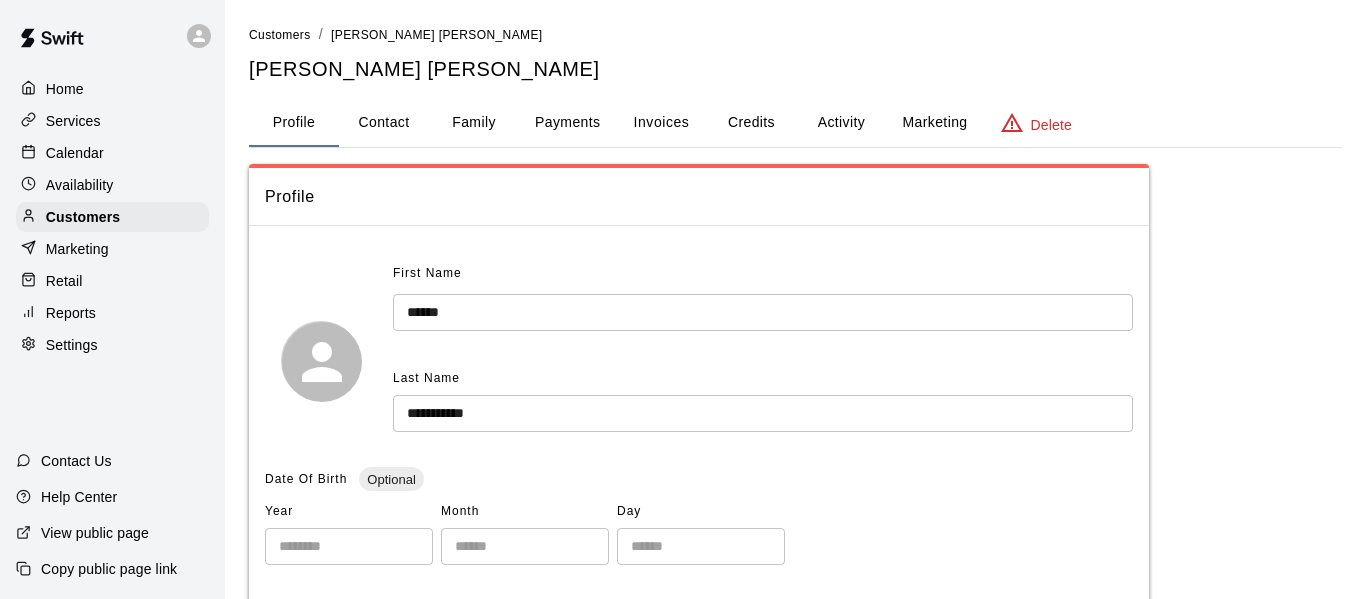 click on "Contact" at bounding box center [384, 123] 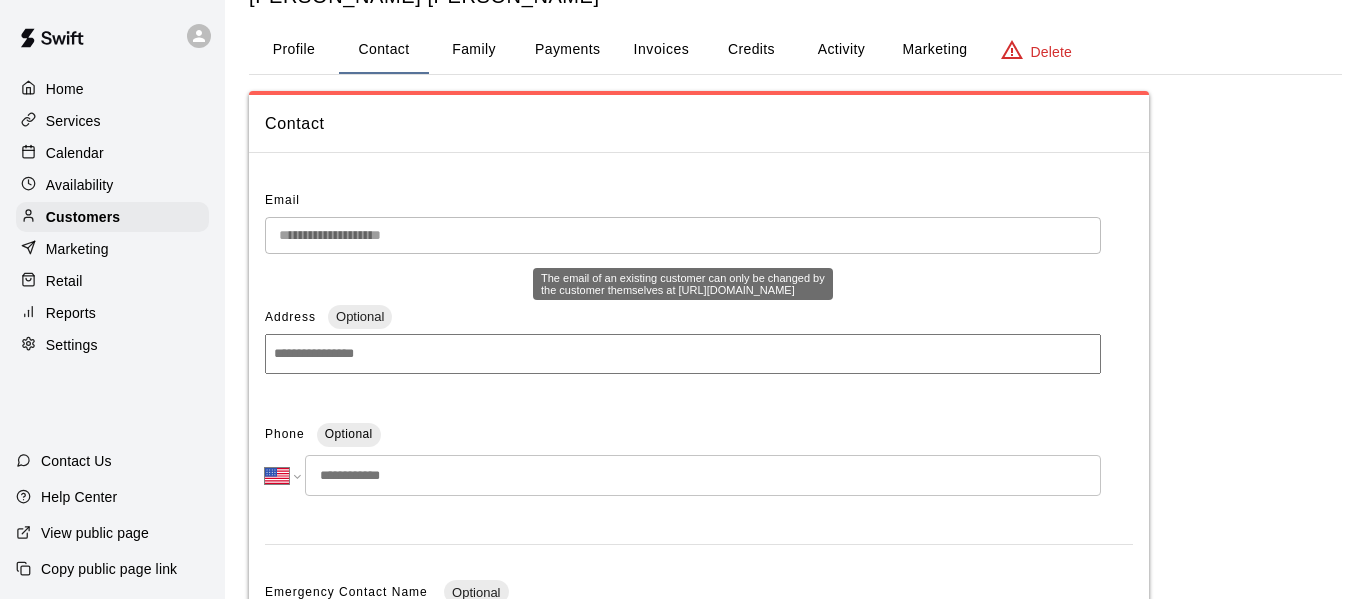 scroll, scrollTop: 0, scrollLeft: 0, axis: both 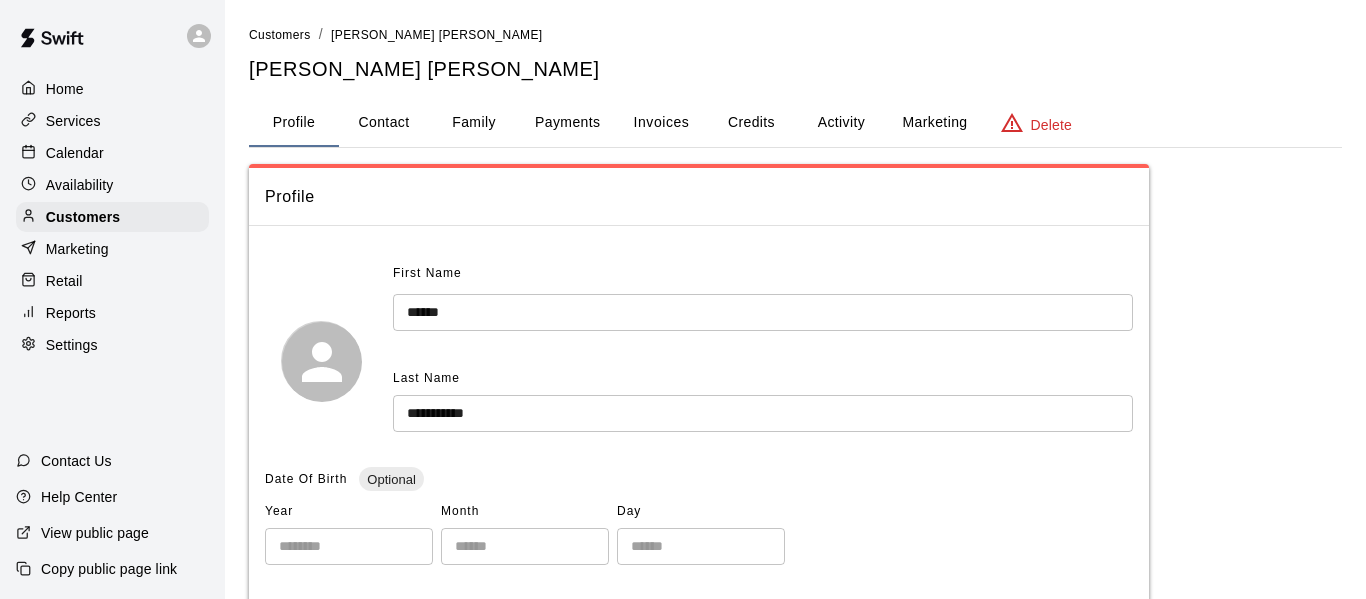 click on "Calendar" at bounding box center [112, 153] 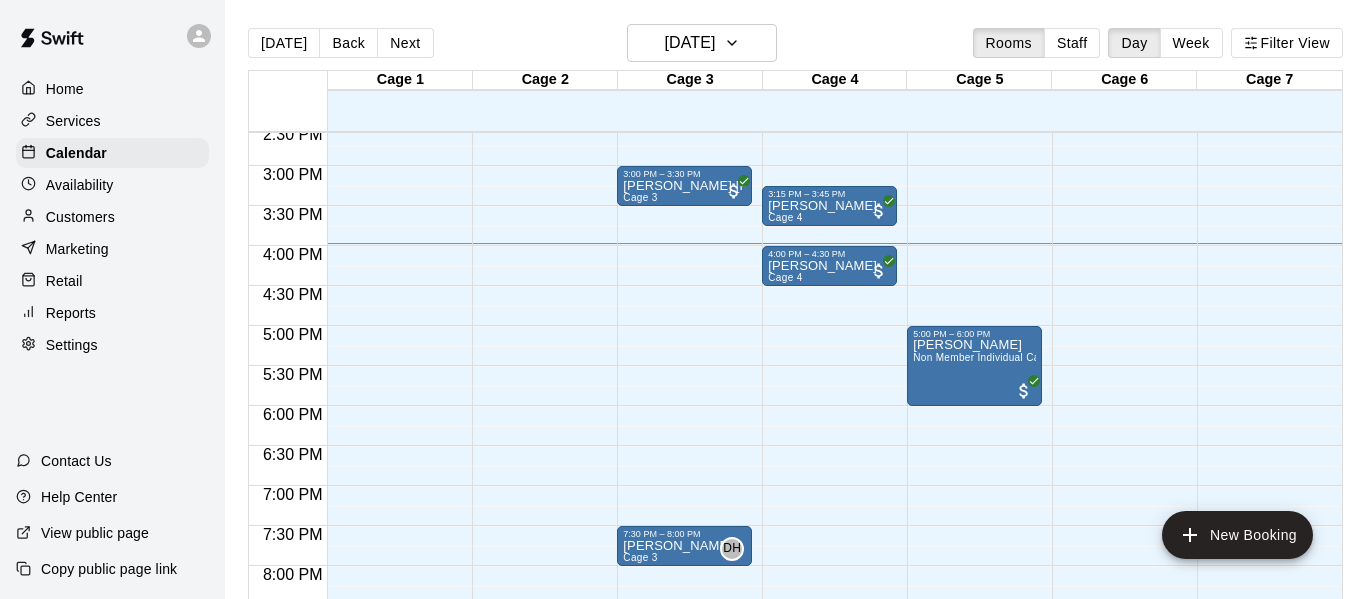 scroll, scrollTop: 1165, scrollLeft: 0, axis: vertical 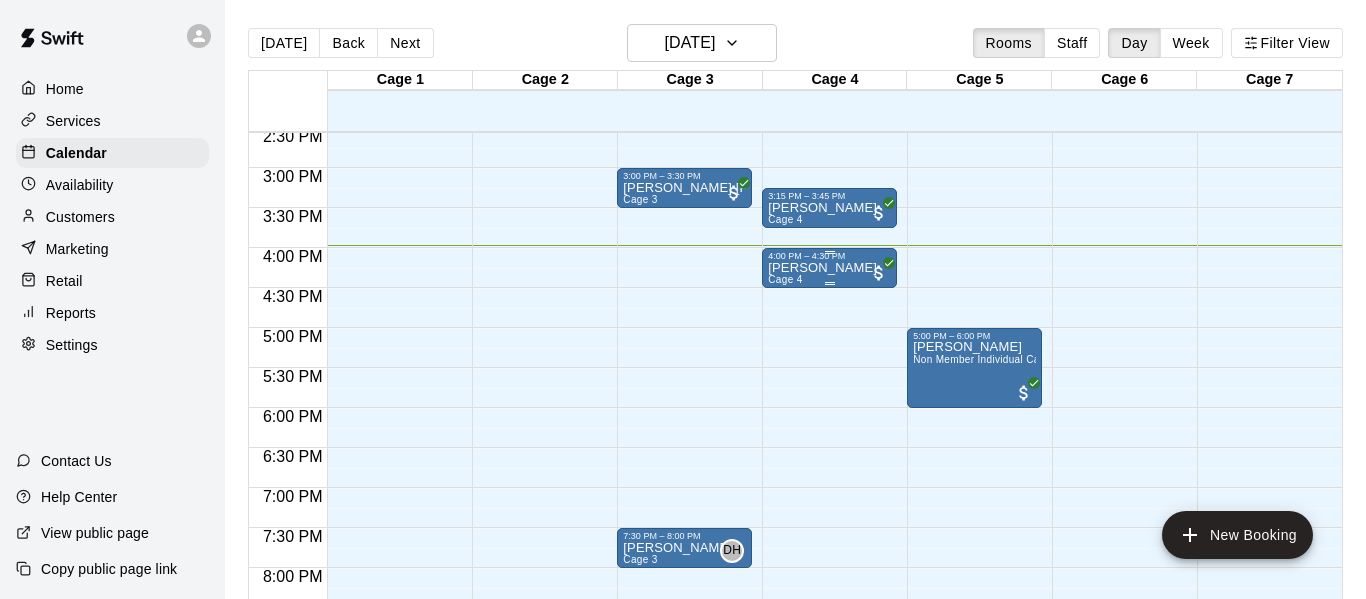click on "Dabney Fletcher Cage 4" at bounding box center [822, 560] 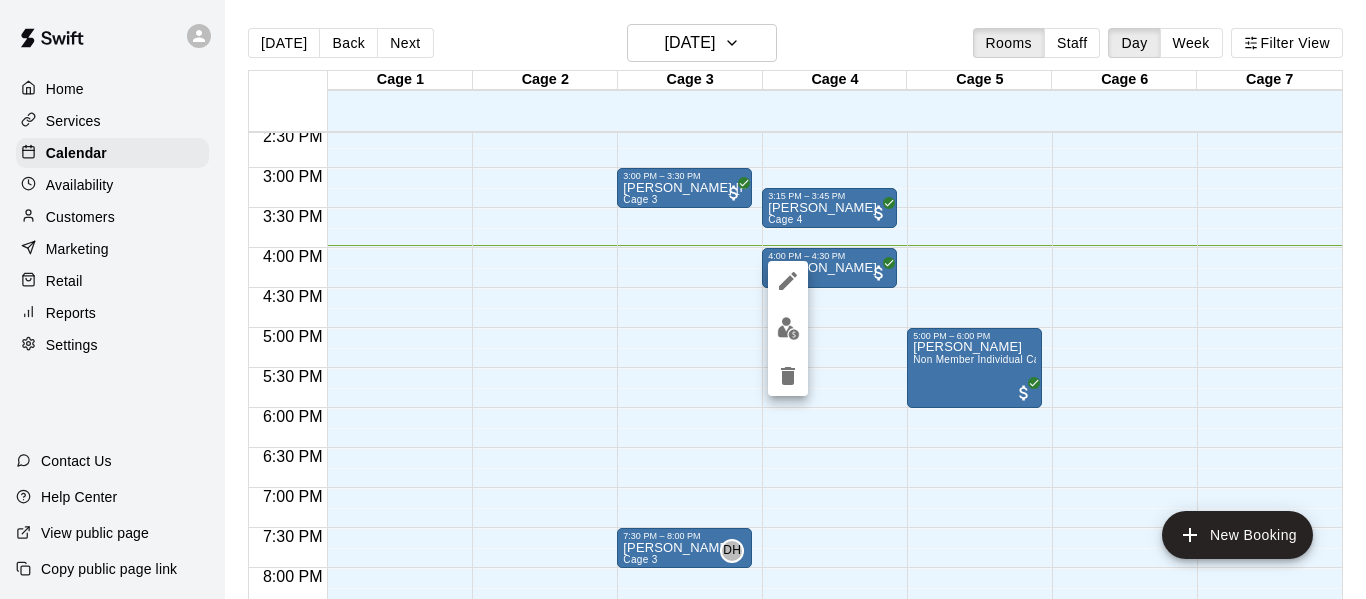 click at bounding box center [683, 299] 